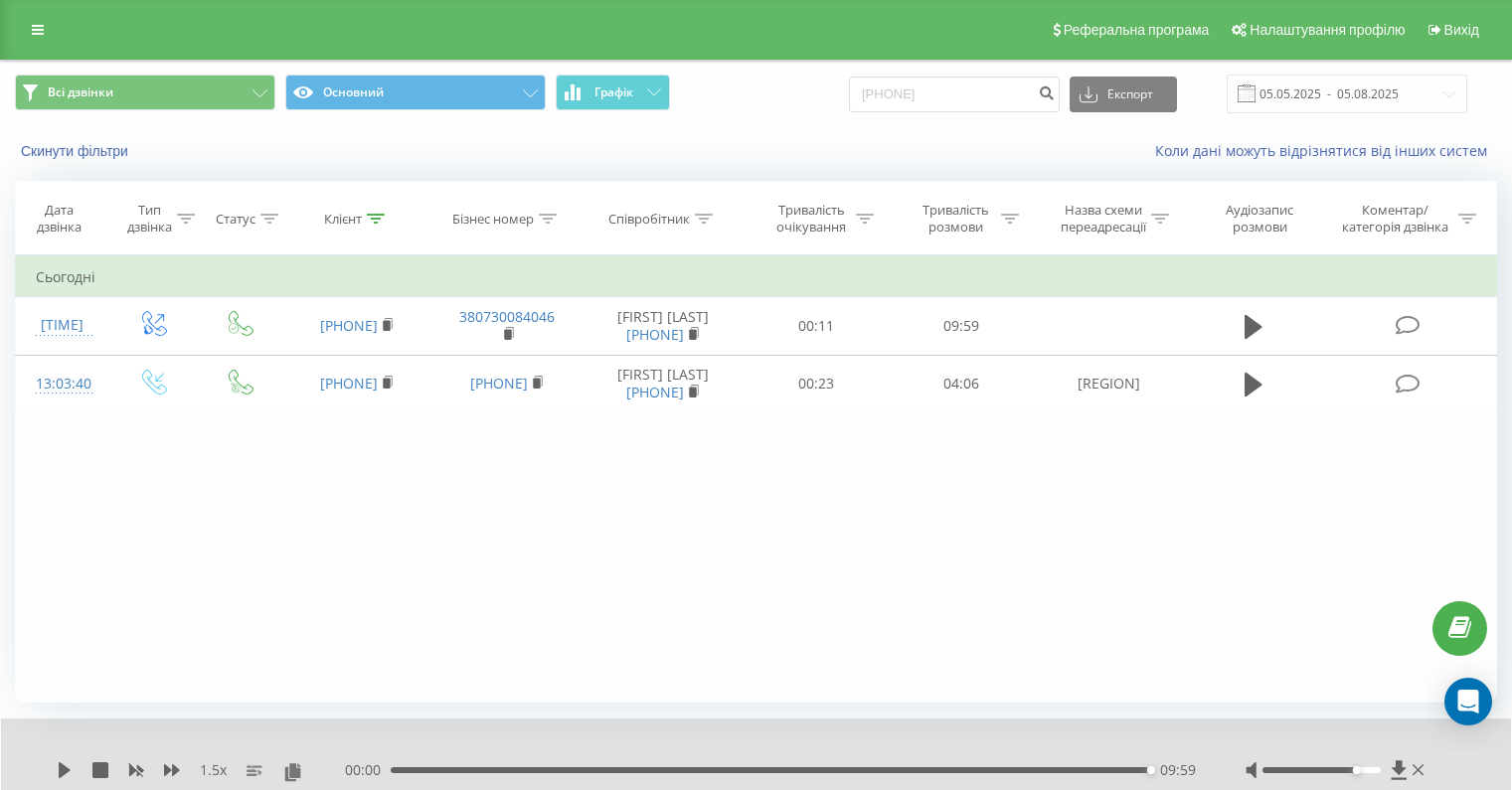 click at bounding box center [38, 30] 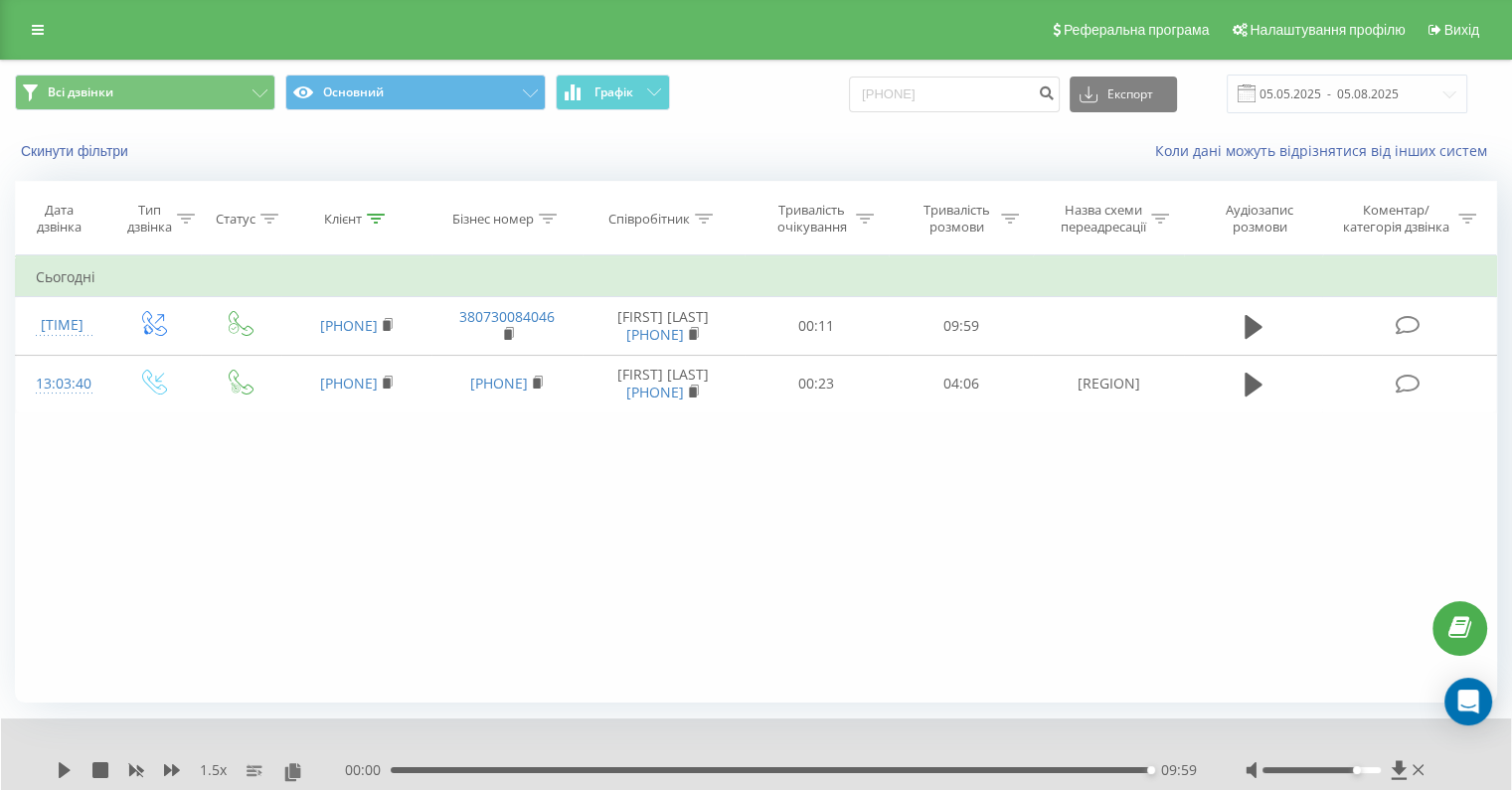 scroll, scrollTop: 0, scrollLeft: 0, axis: both 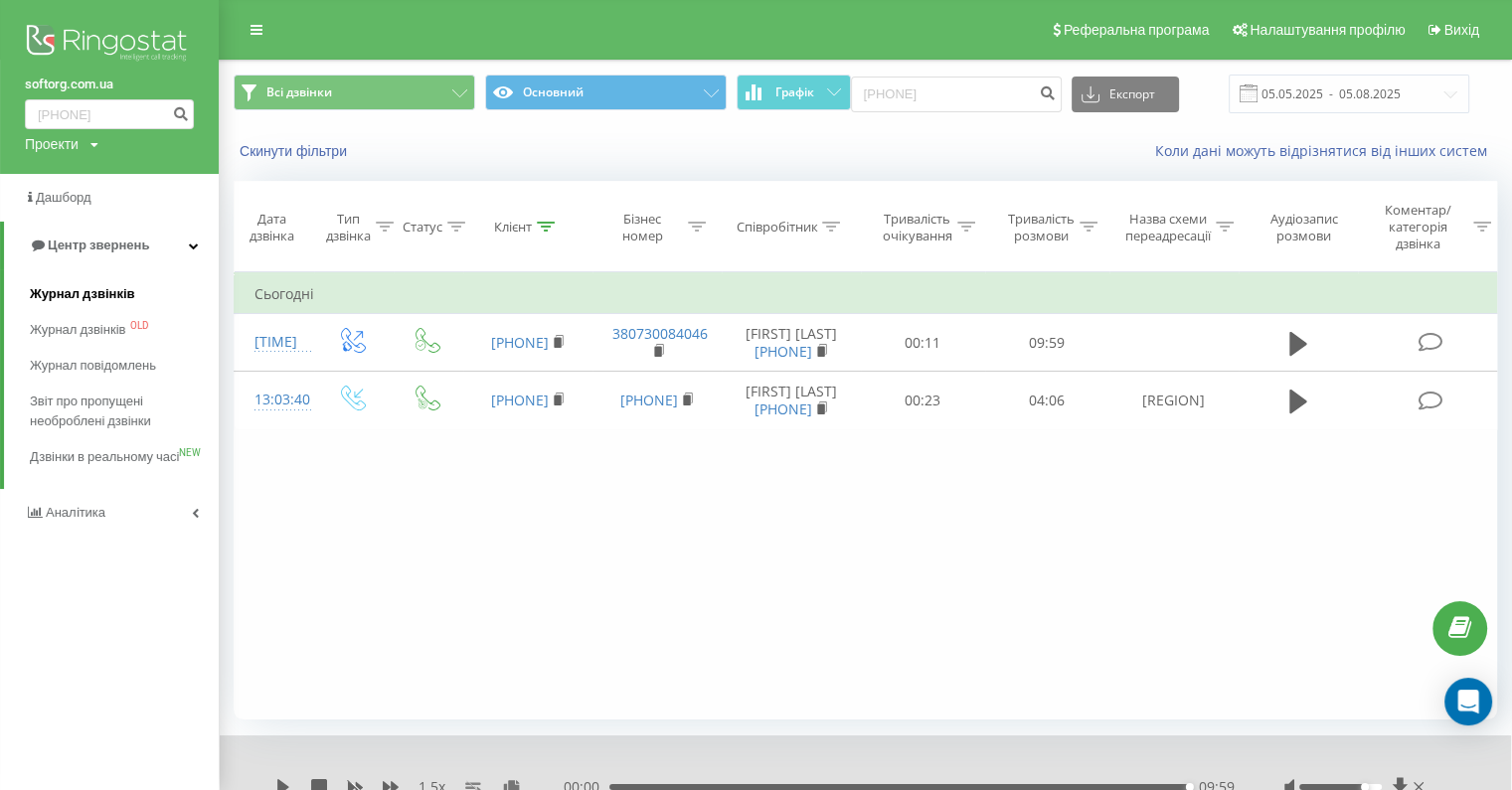 click on "Журнал дзвінків" at bounding box center [83, 294] 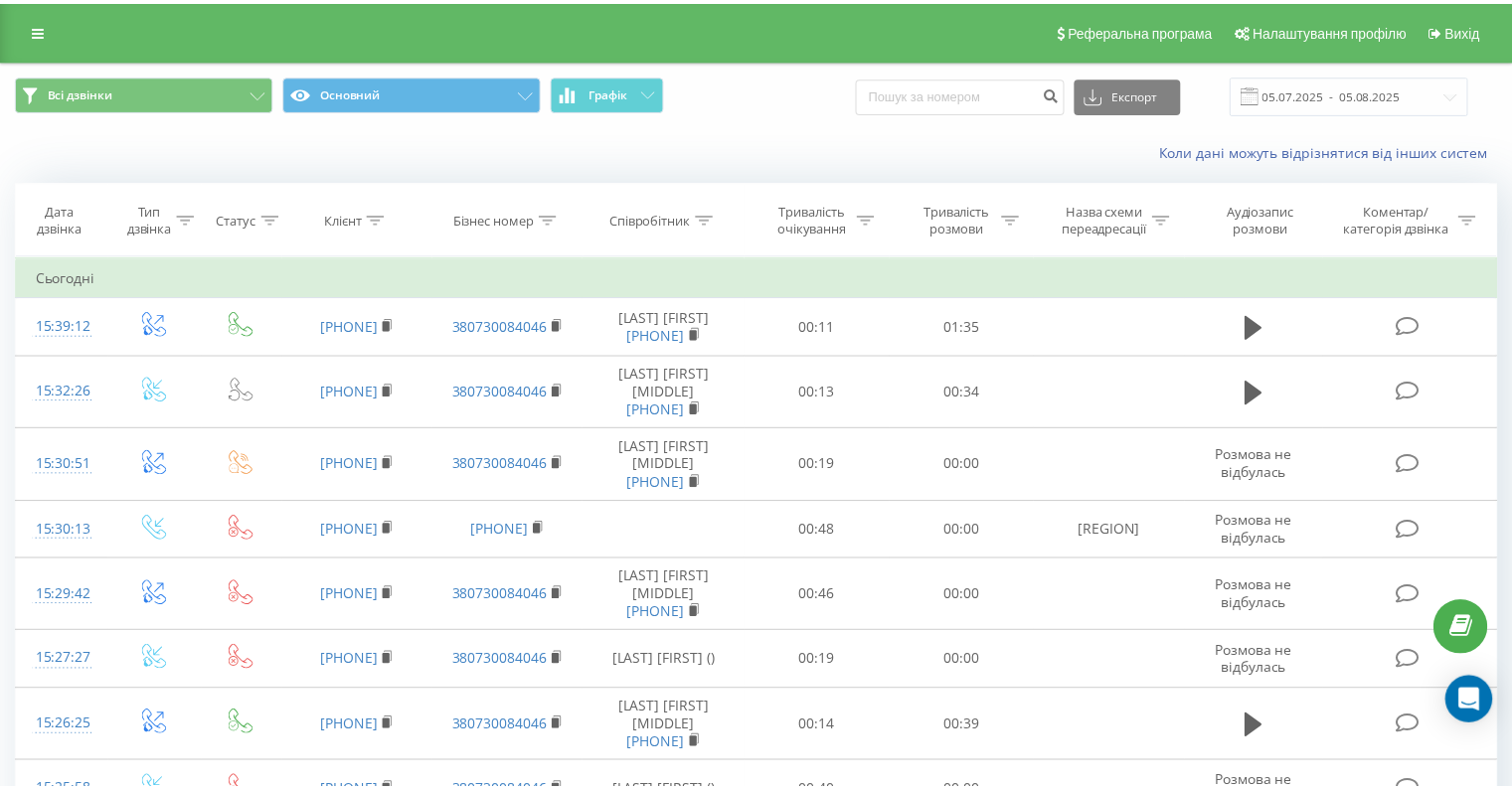 scroll, scrollTop: 0, scrollLeft: 0, axis: both 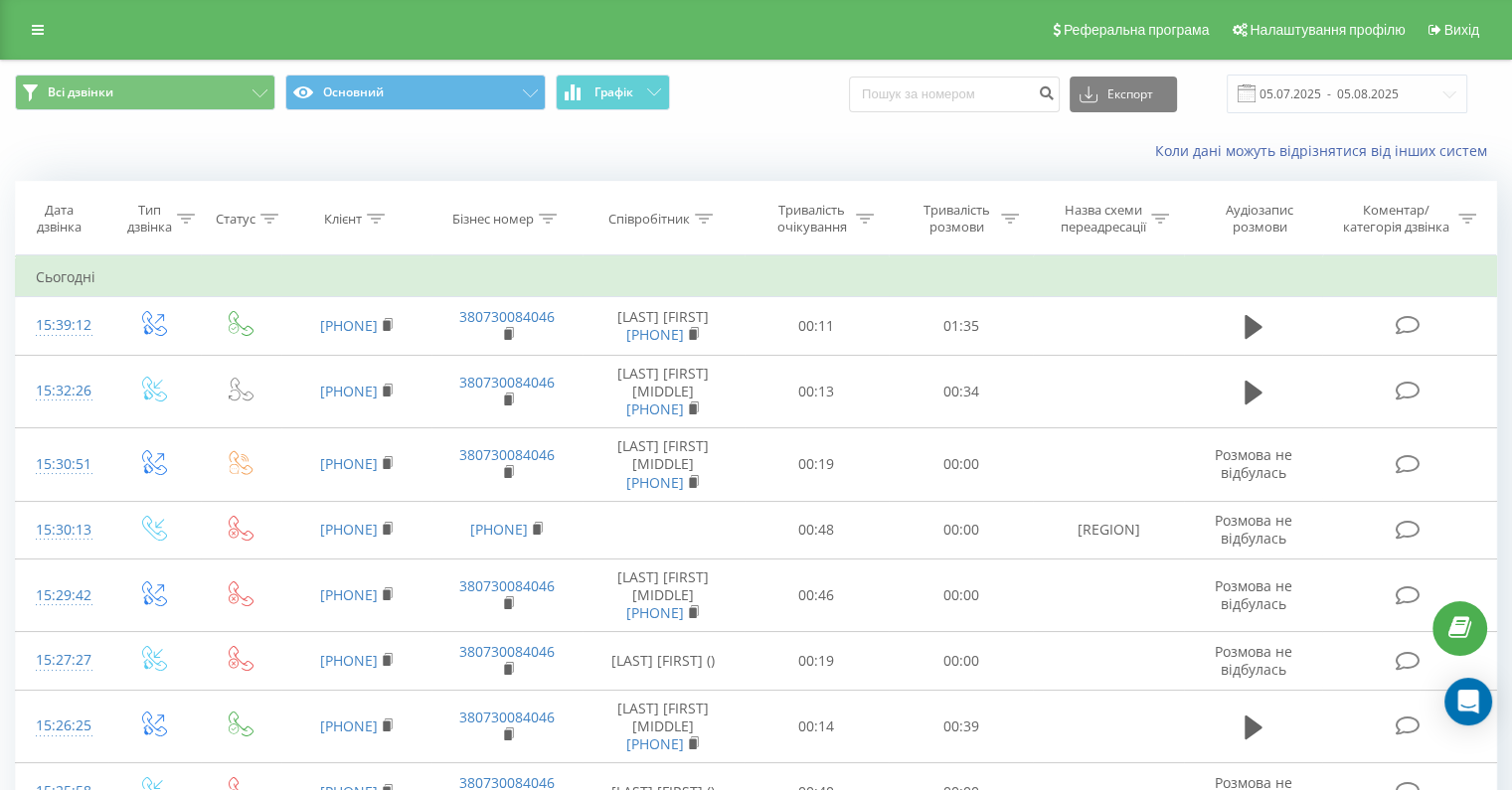 click on "Тривалість очікування" at bounding box center [812, 219] 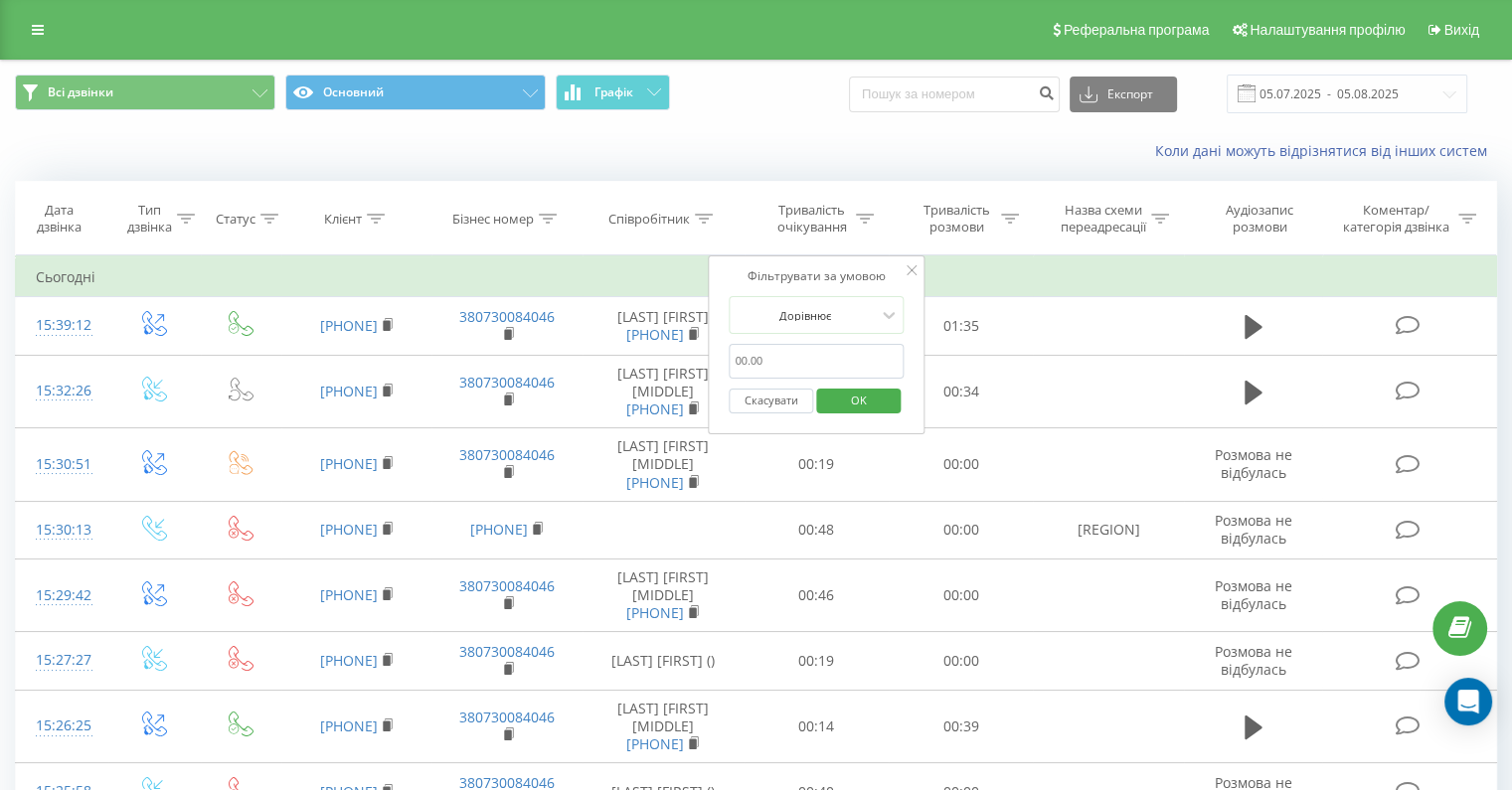 click on "Співробітник" at bounding box center (649, 219) 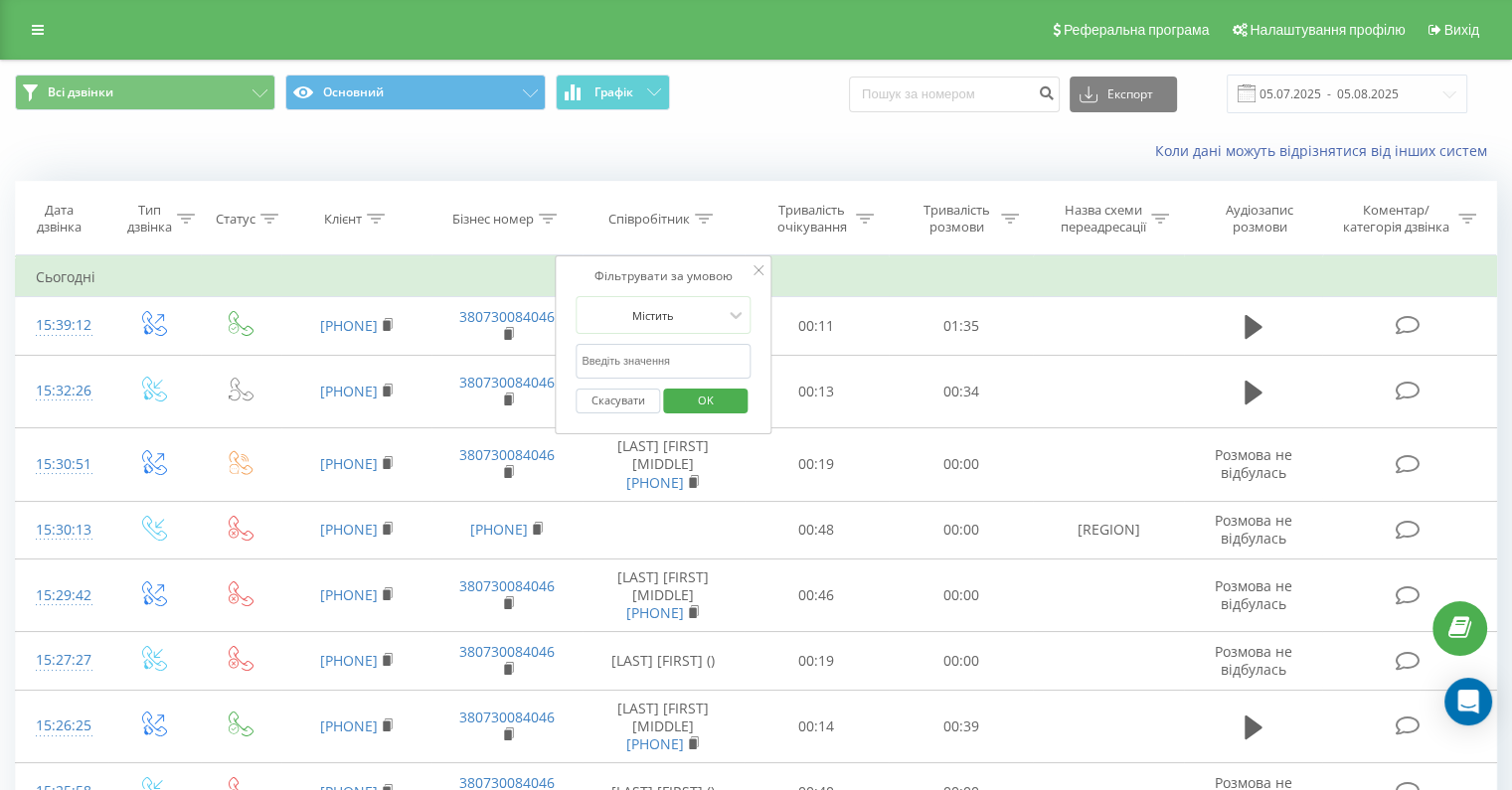click at bounding box center (663, 361) 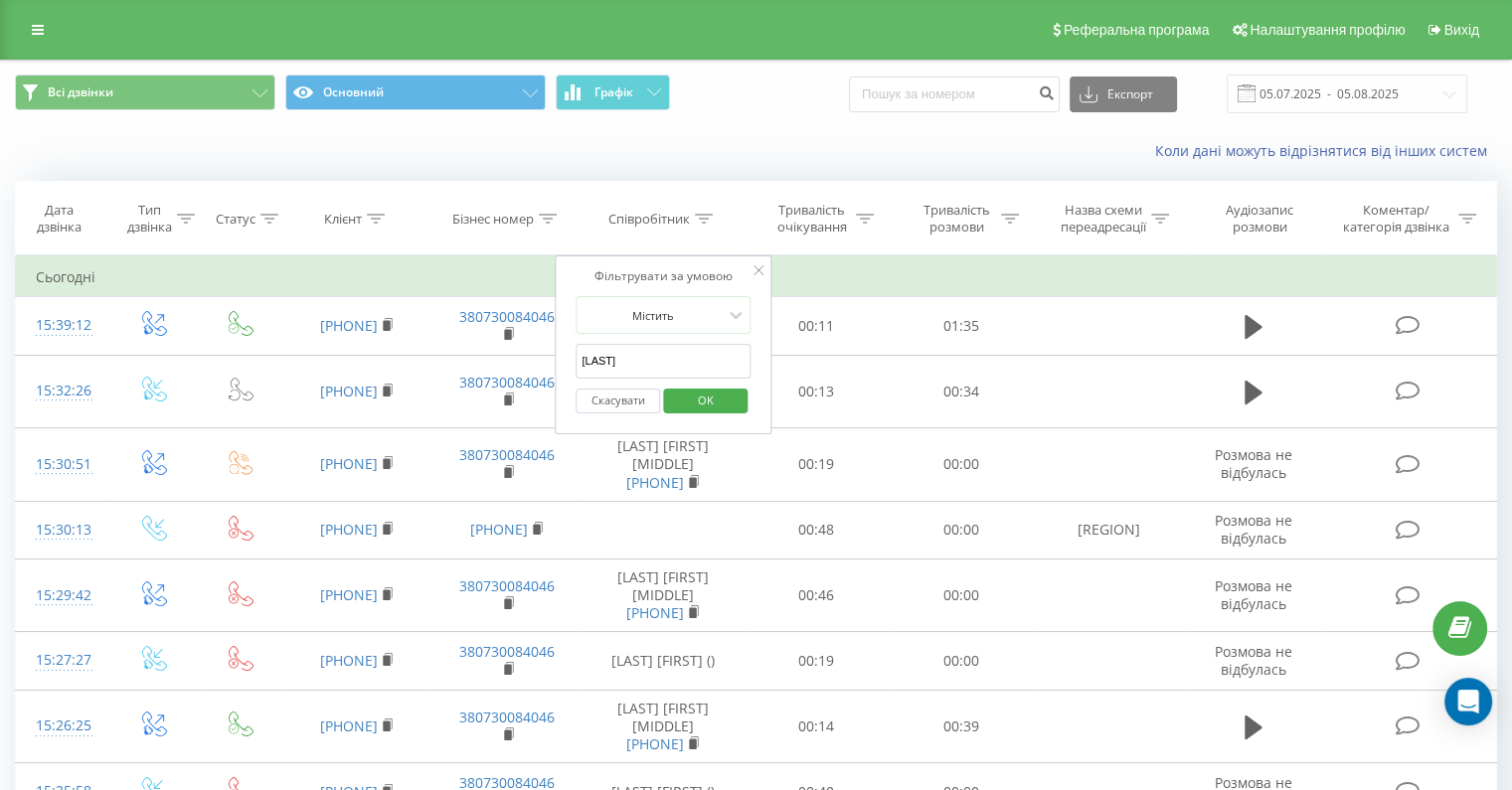 click on "OK" at bounding box center [706, 399] 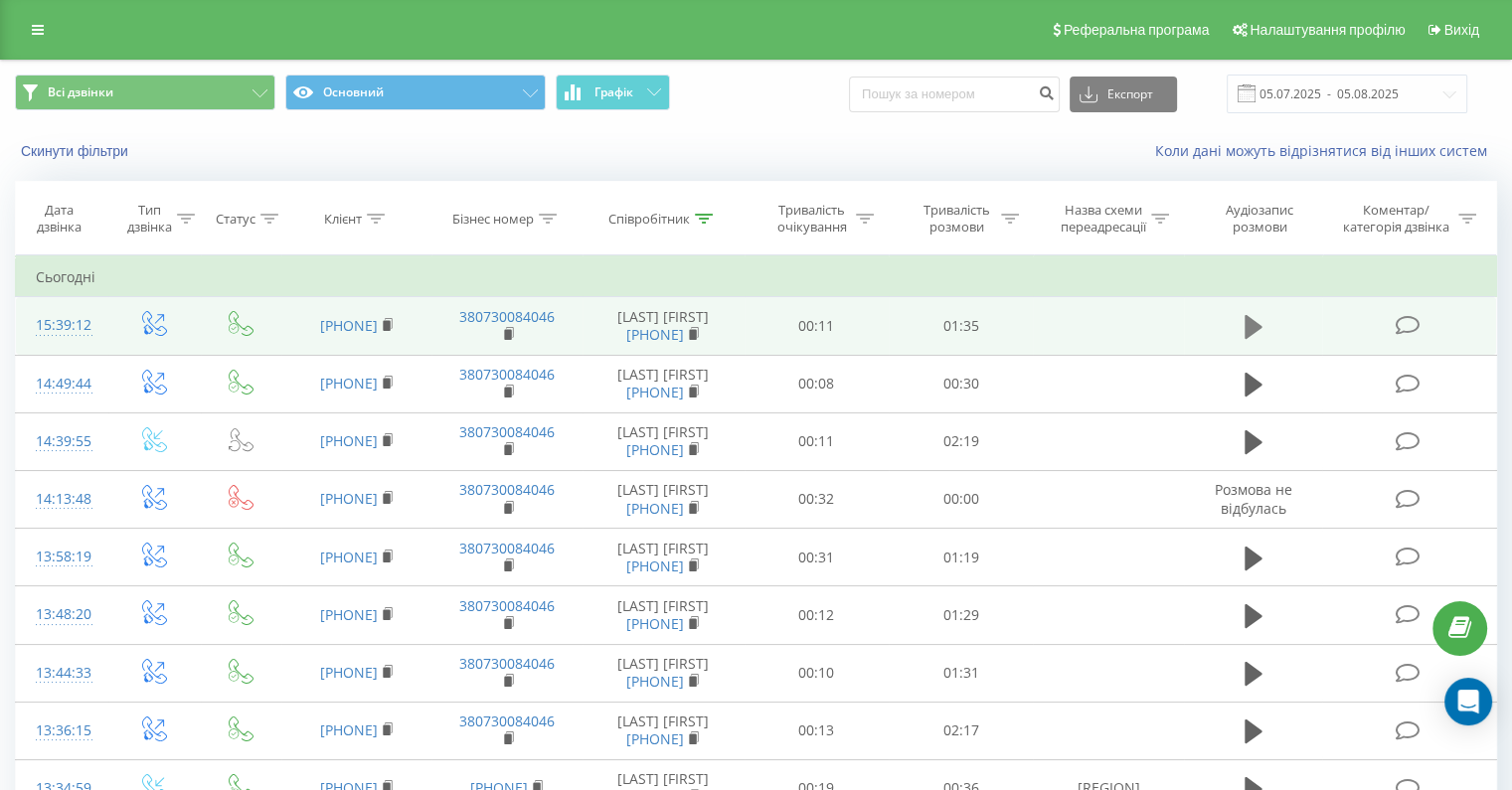 click 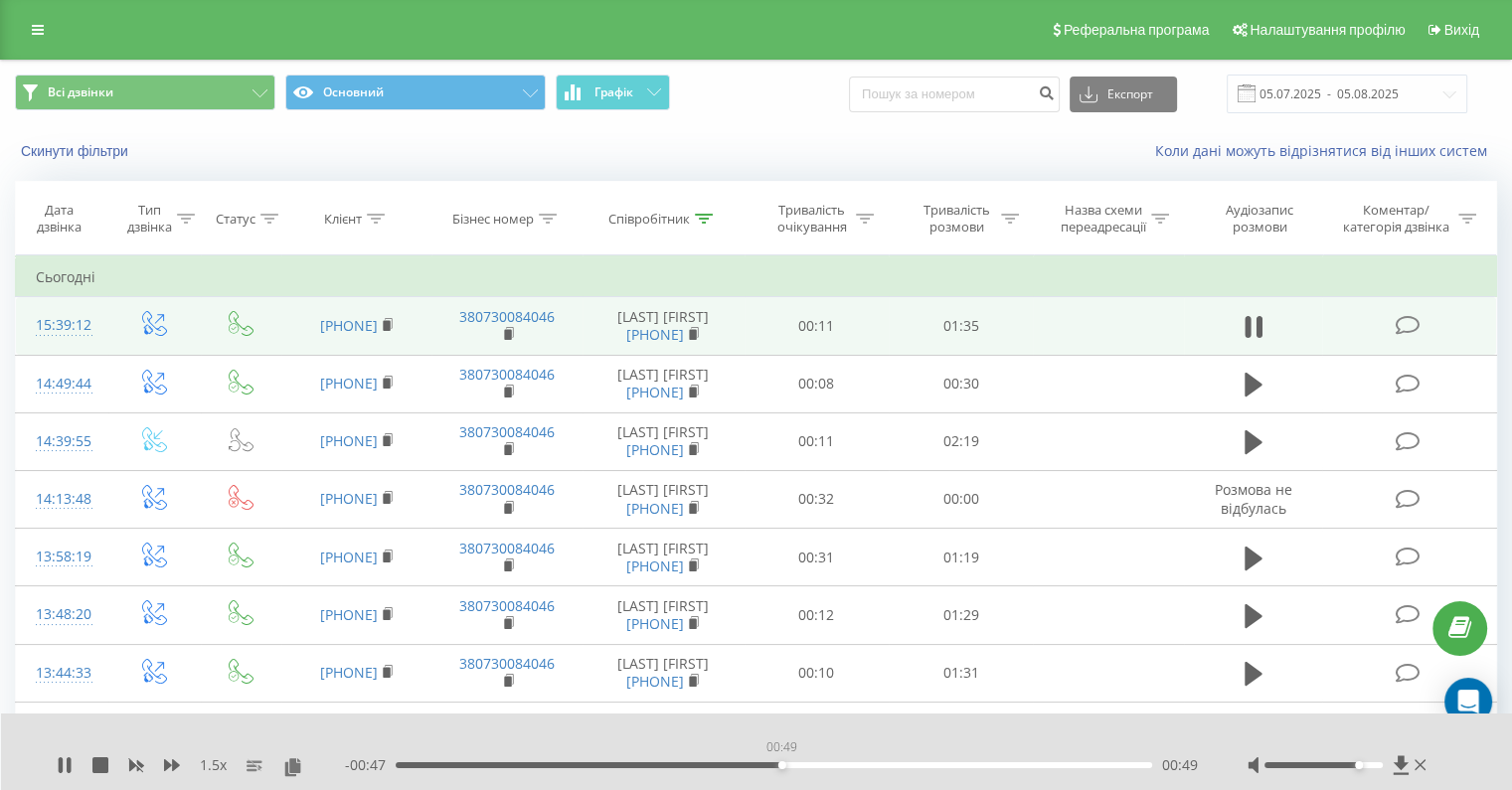 click on "00:49" at bounding box center (773, 765) 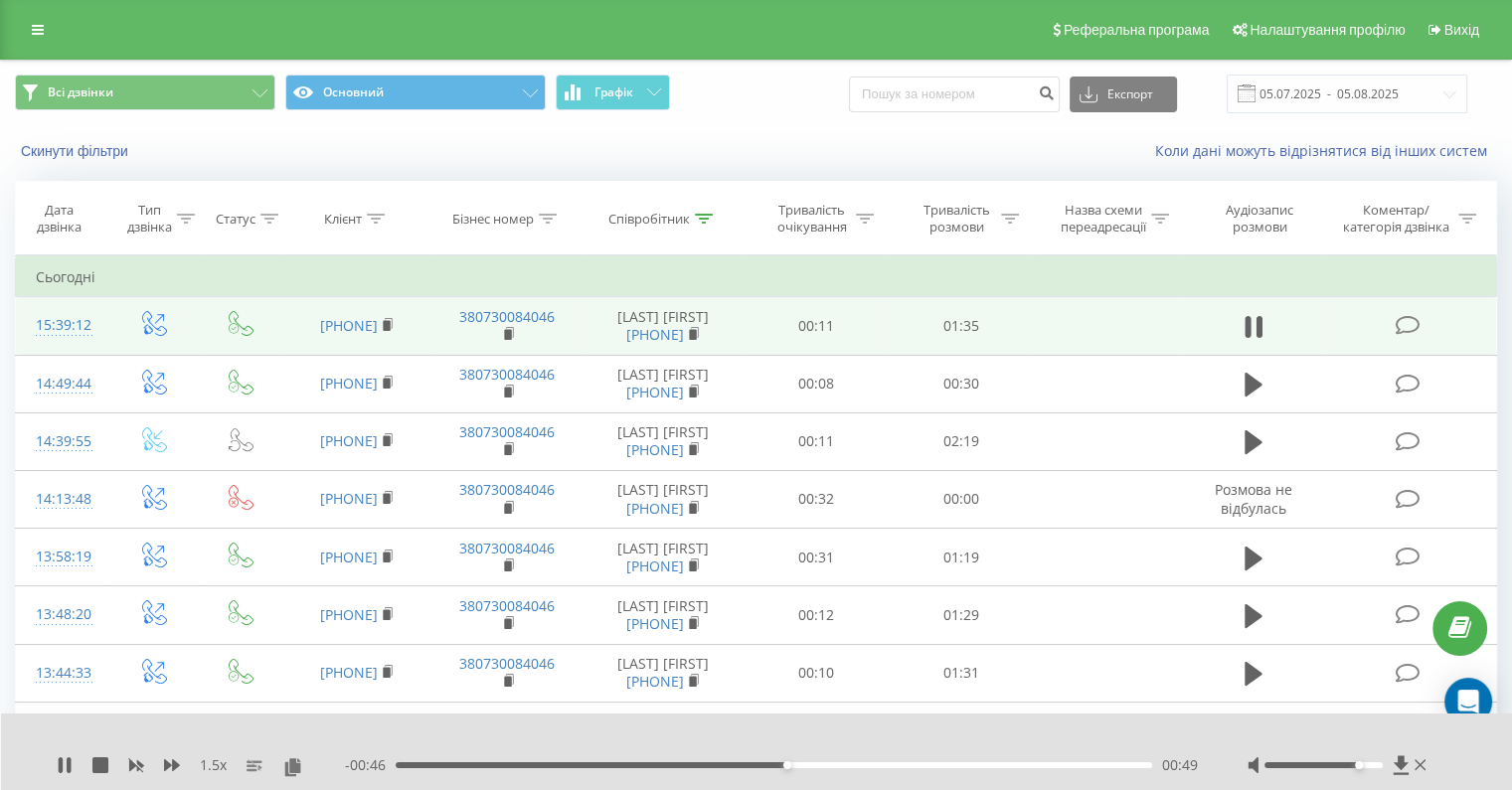 click on "- 00:46 00:49   00:49" at bounding box center (771, 765) 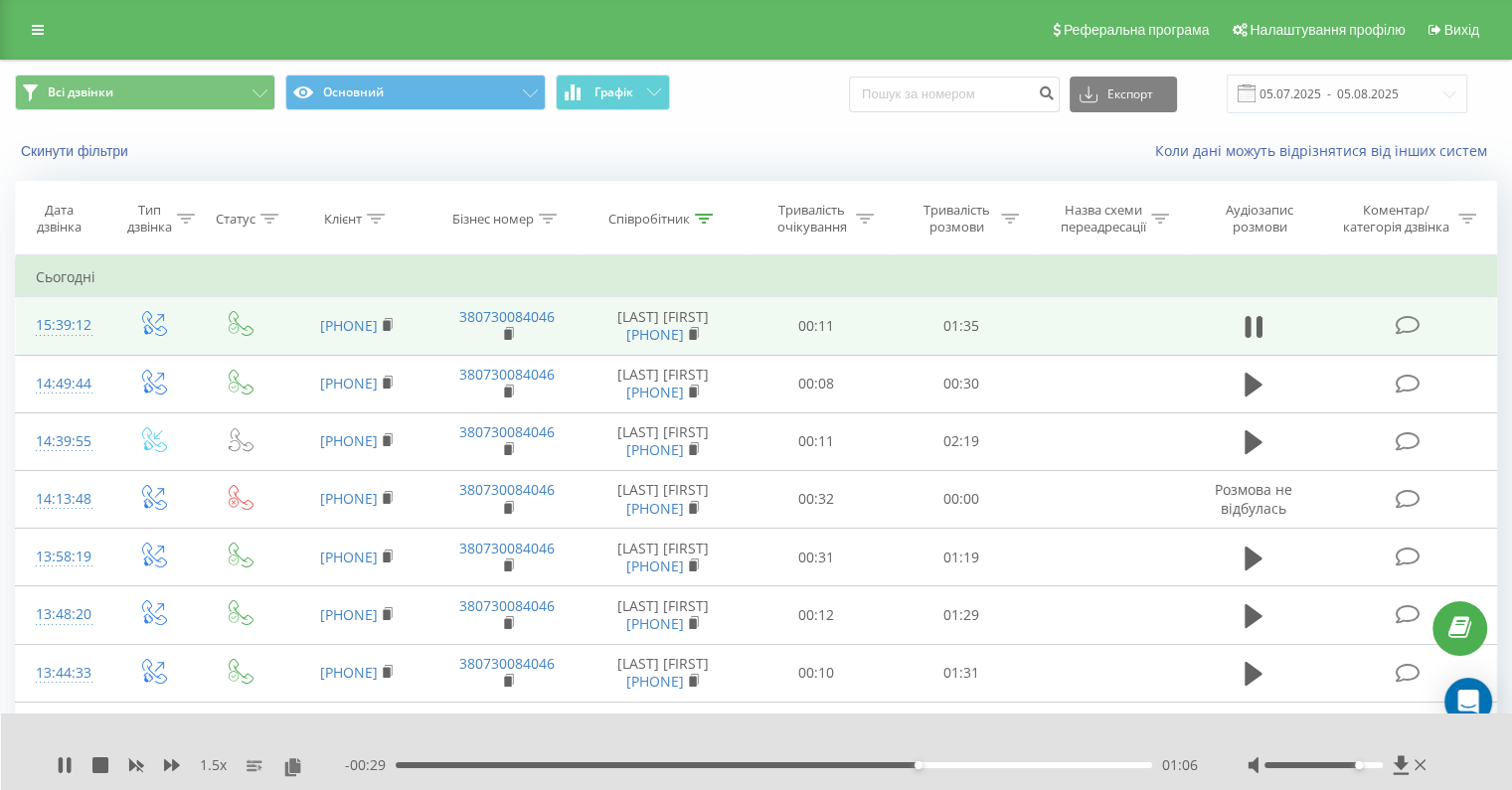 click on "01:06" at bounding box center (773, 765) 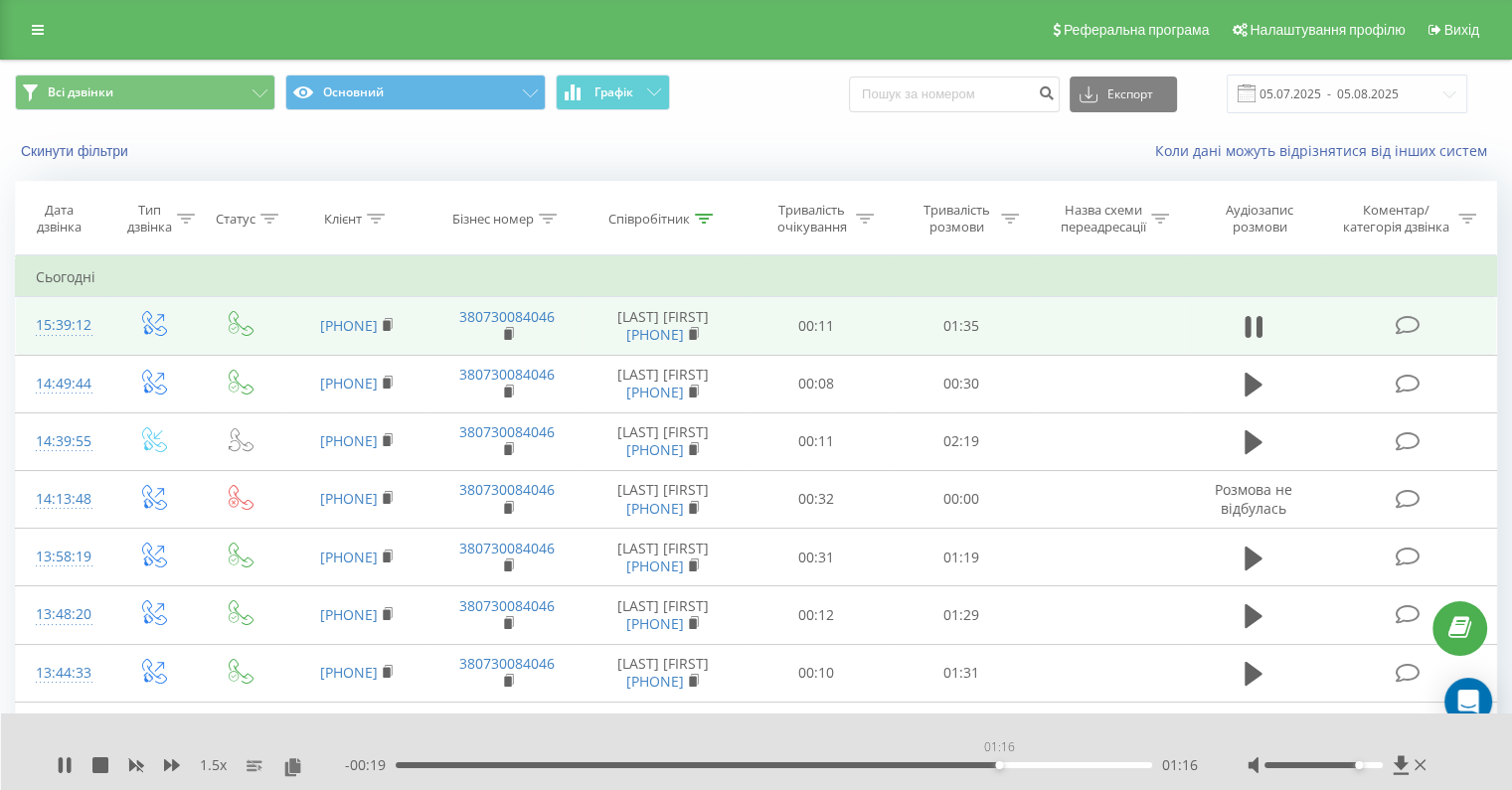 click on "01:16" at bounding box center (773, 765) 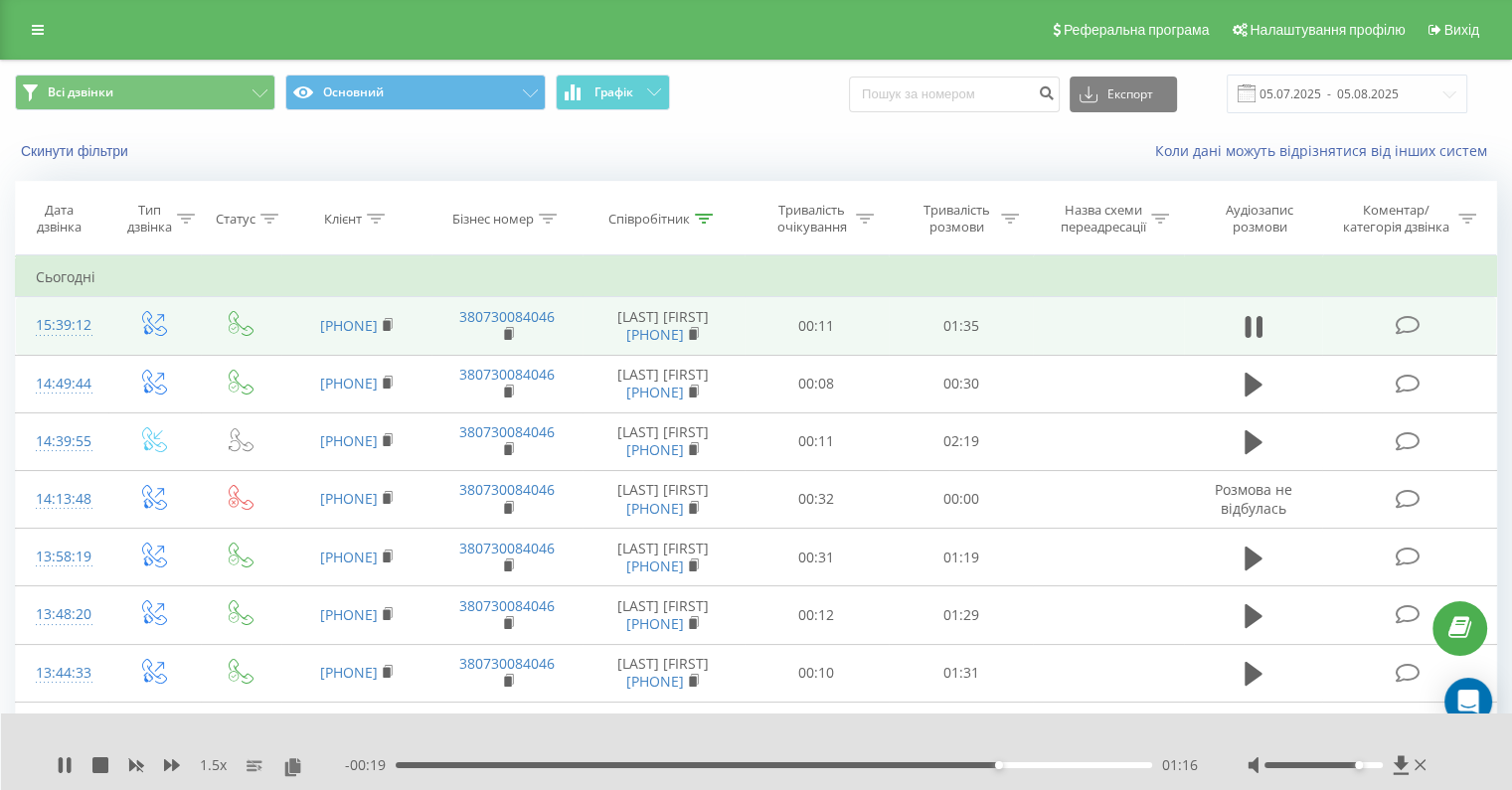 click on "01:16" at bounding box center (773, 765) 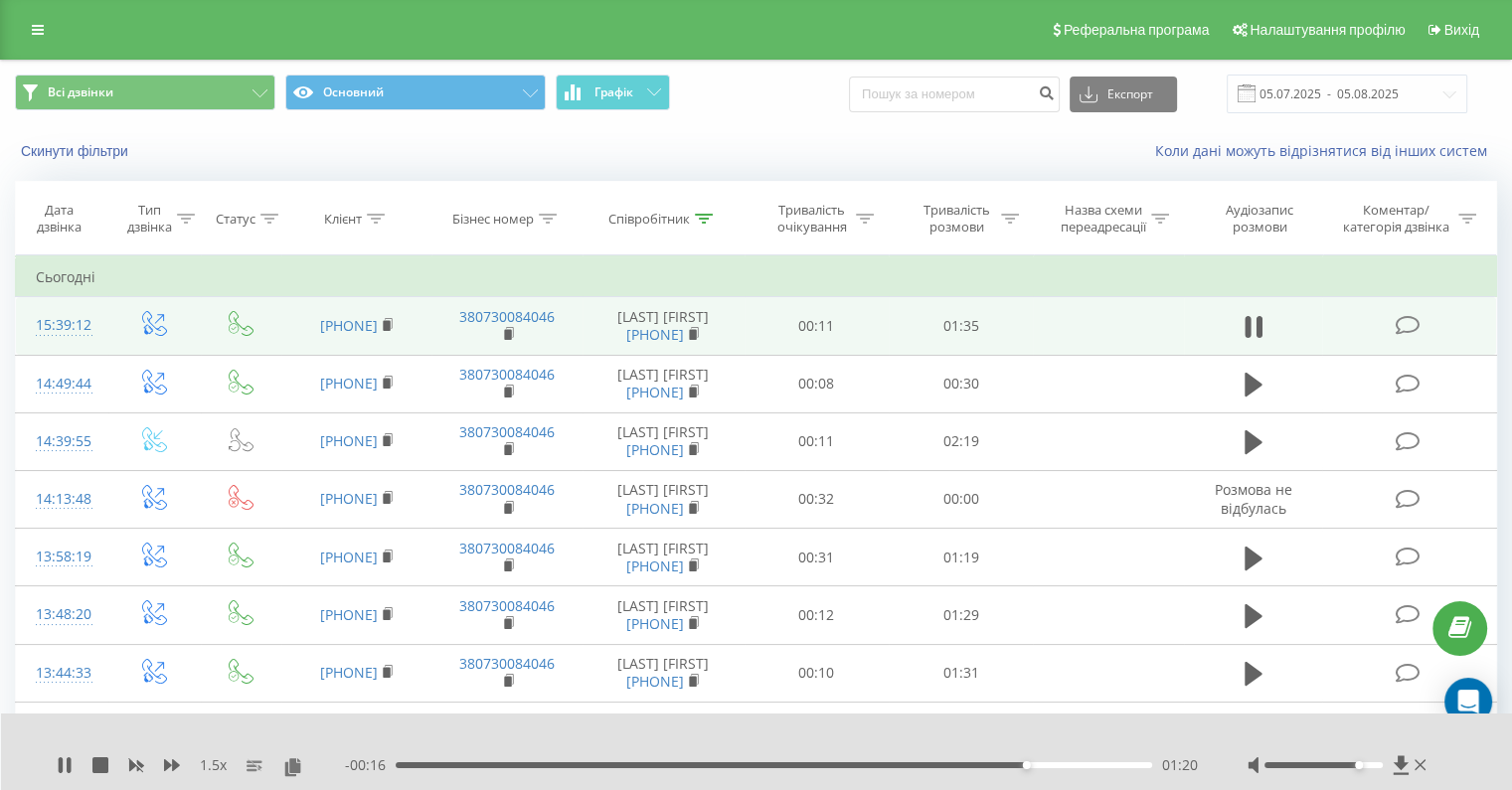 click on "01:20" at bounding box center [773, 765] 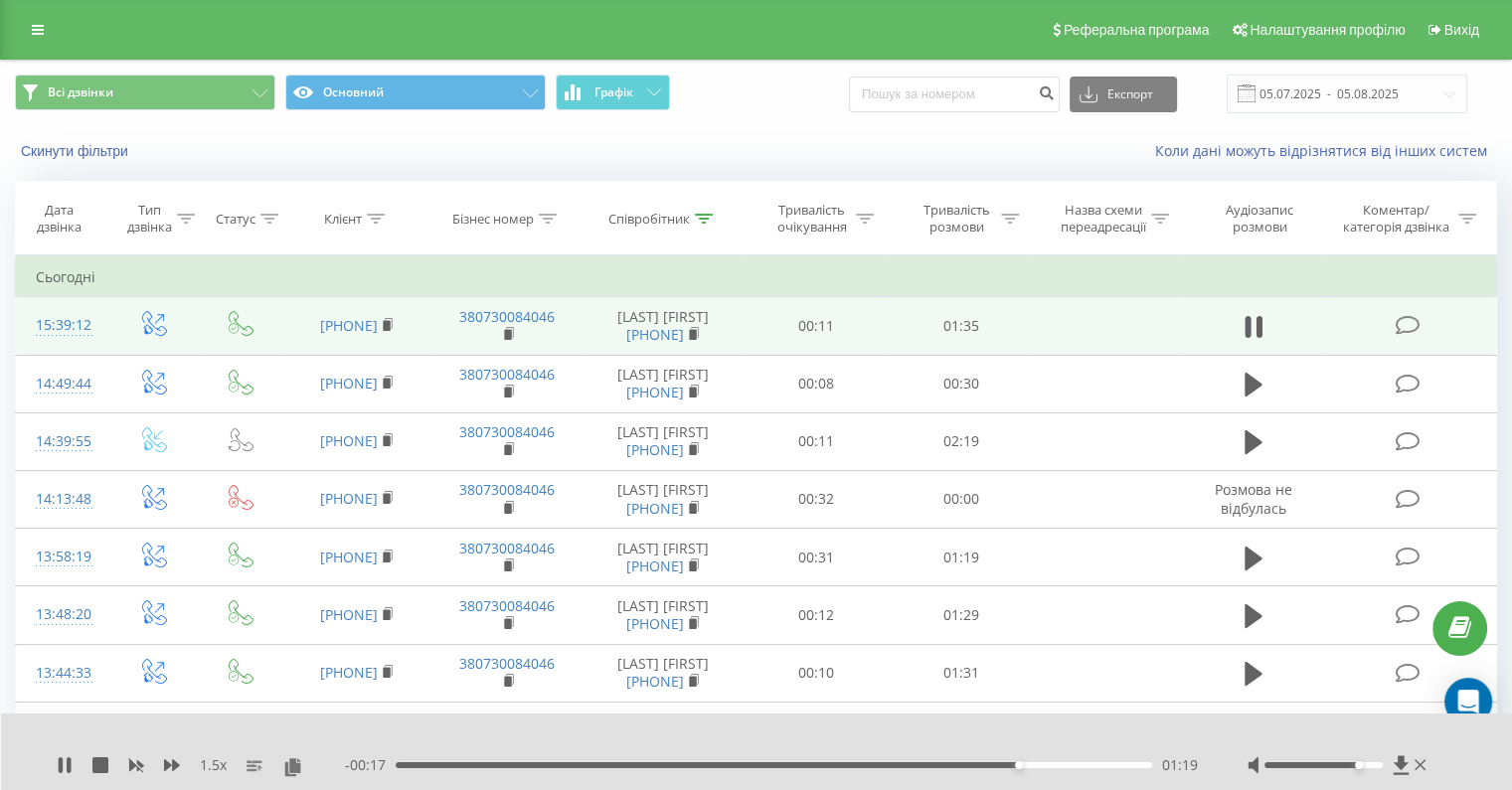 click on "01:19" at bounding box center [773, 765] 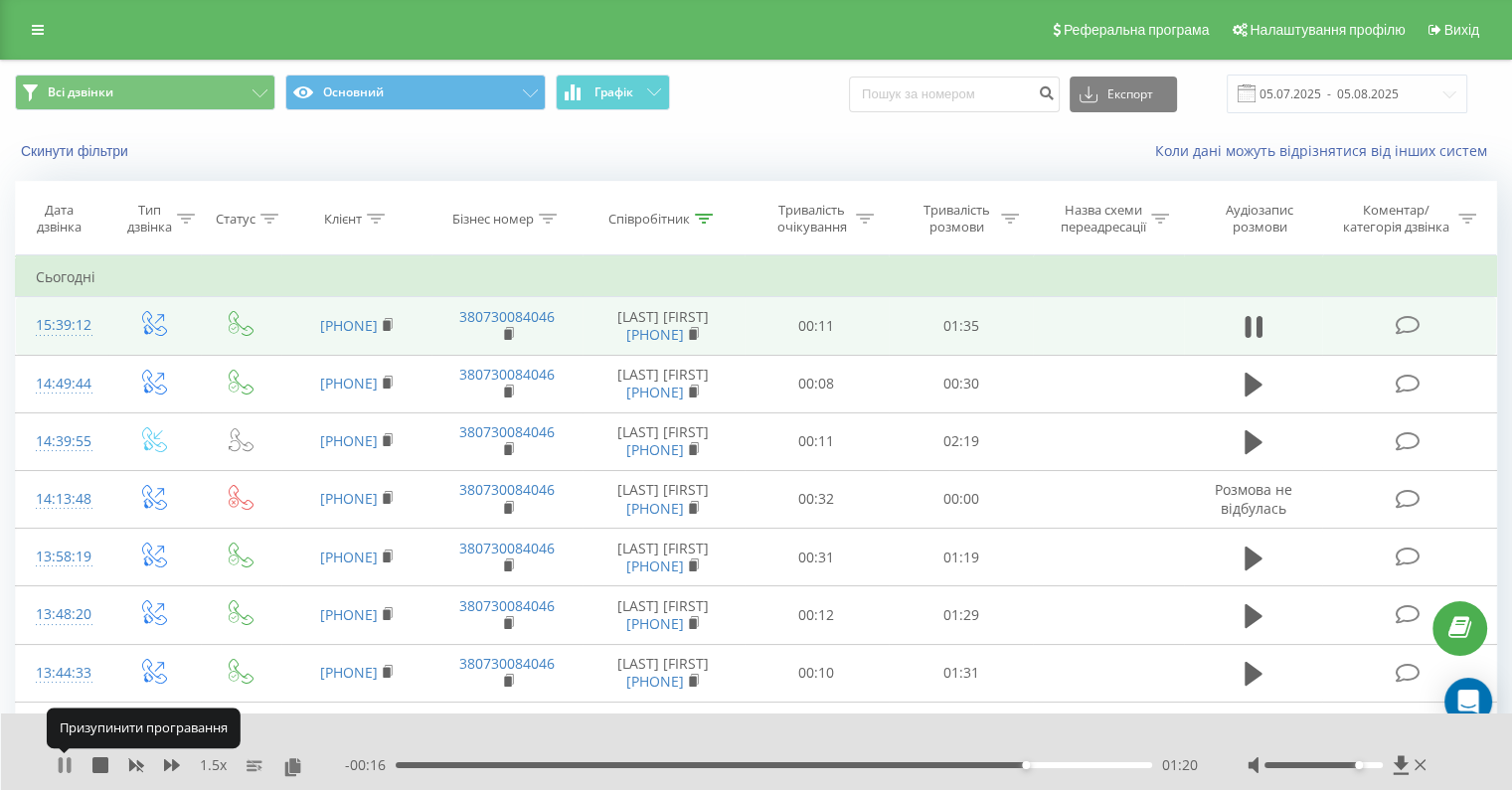 click 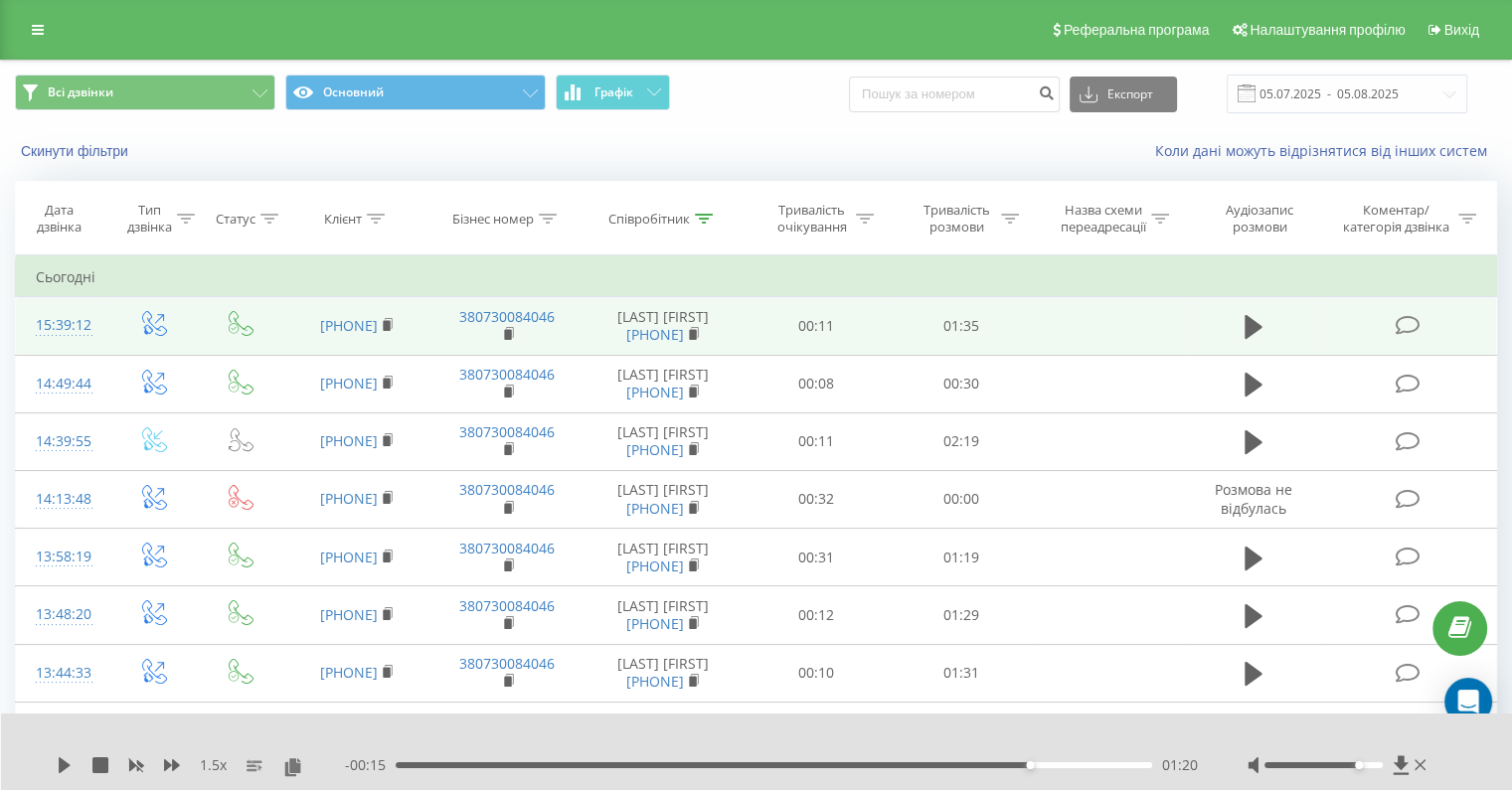 click on "01:20" at bounding box center (773, 765) 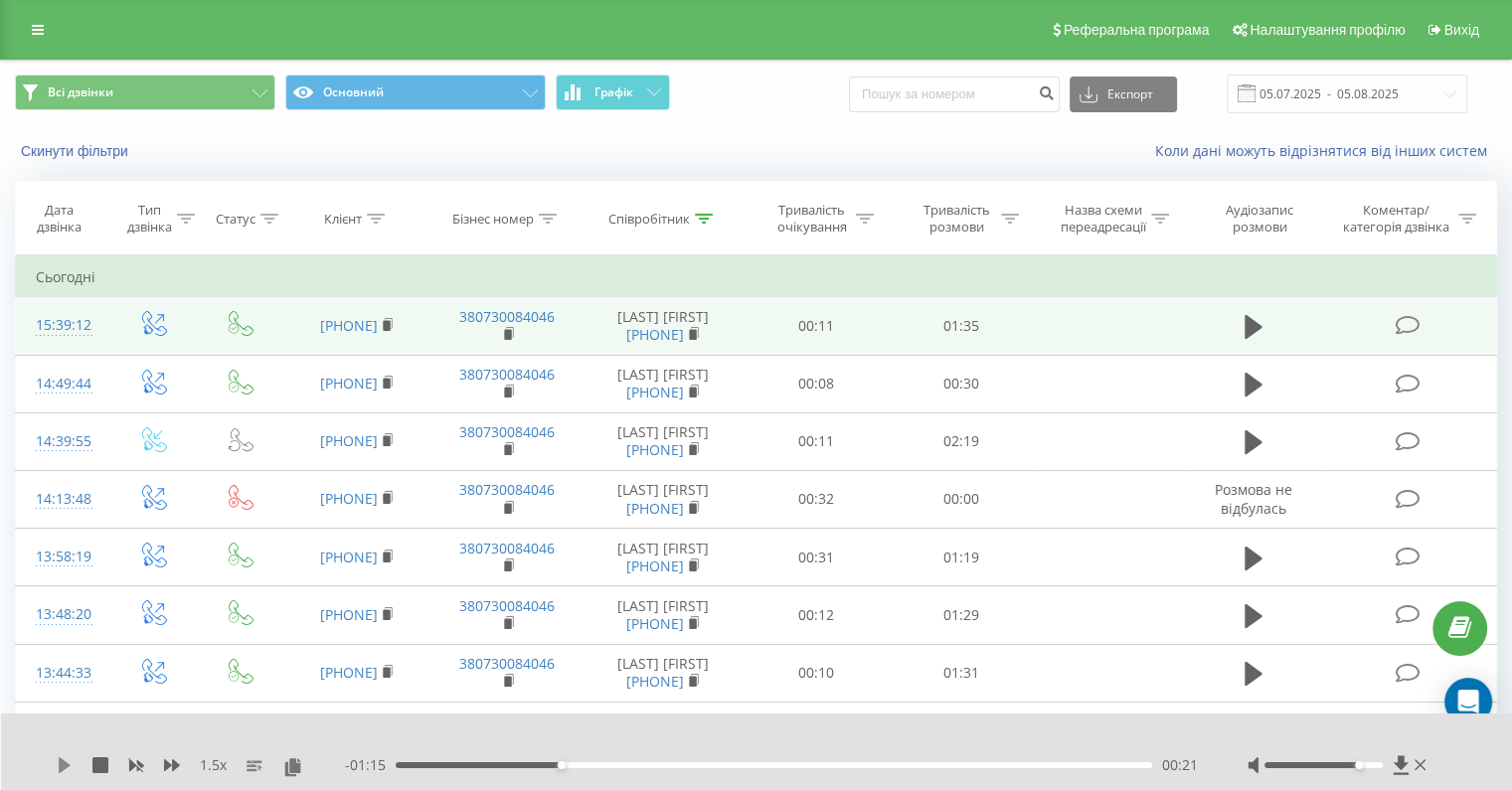 click 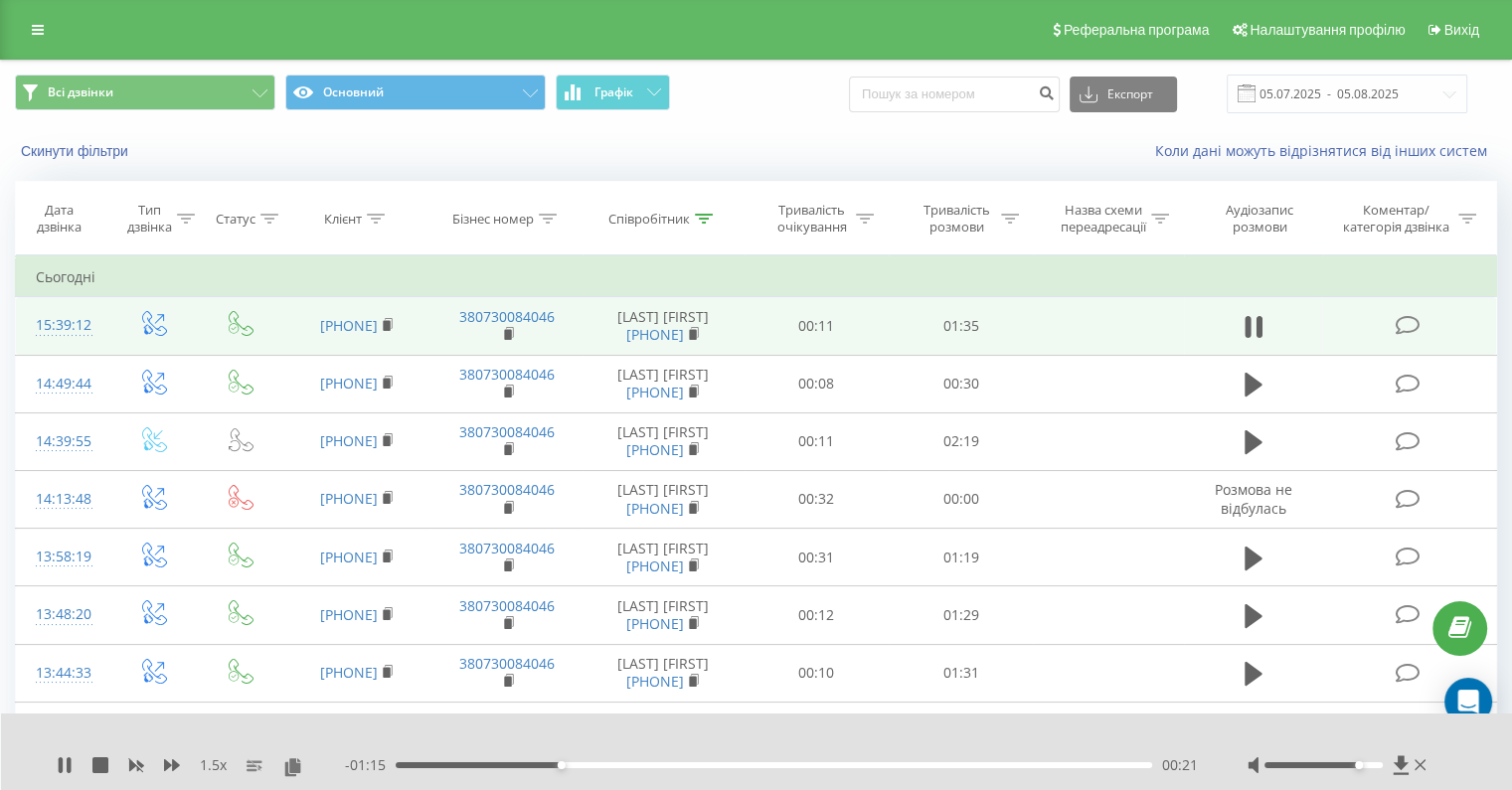 click on "- 01:15 00:21   00:21" at bounding box center [771, 765] 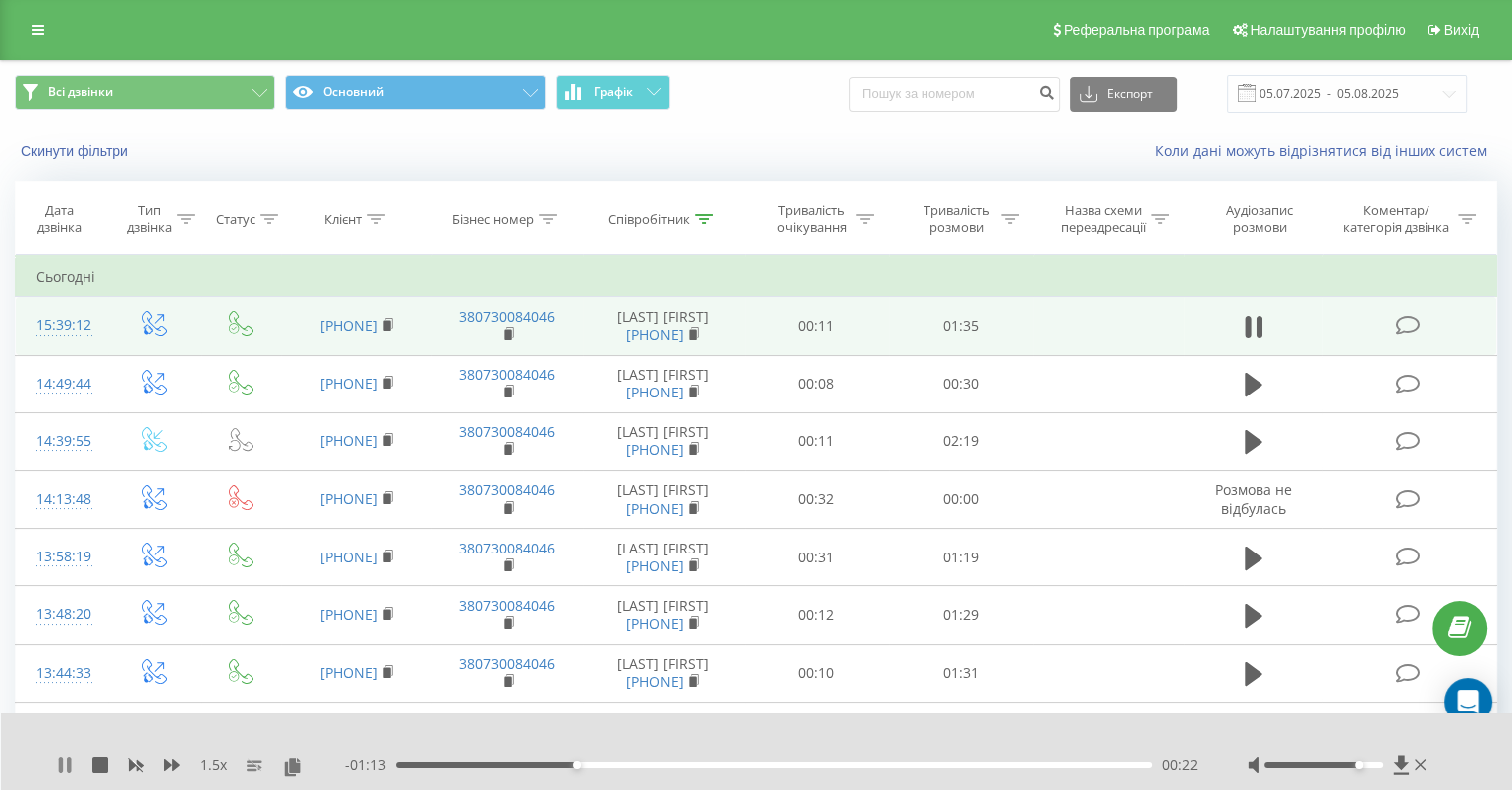 click 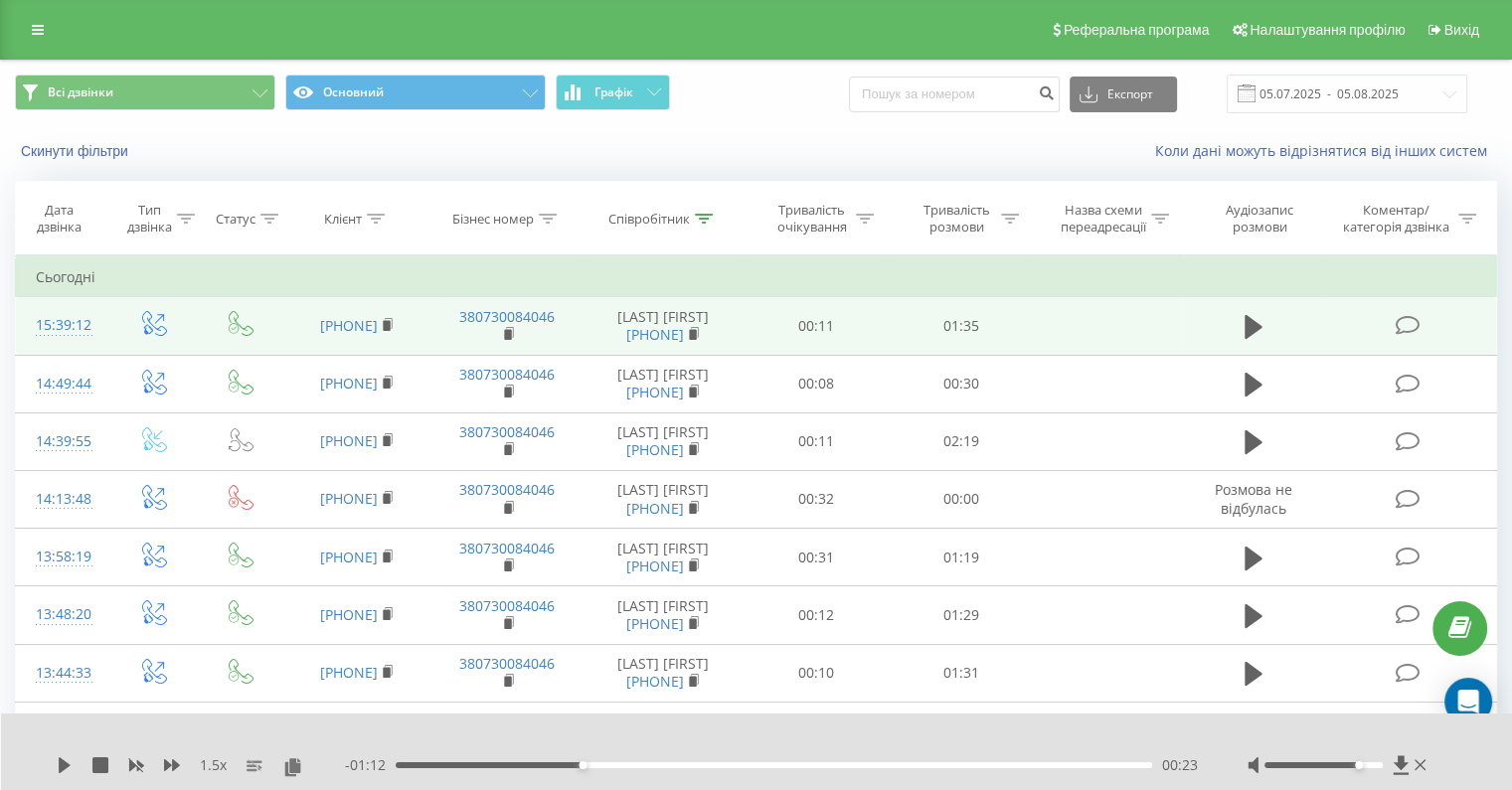 click on "- 01:12 00:23   00:23" at bounding box center [771, 765] 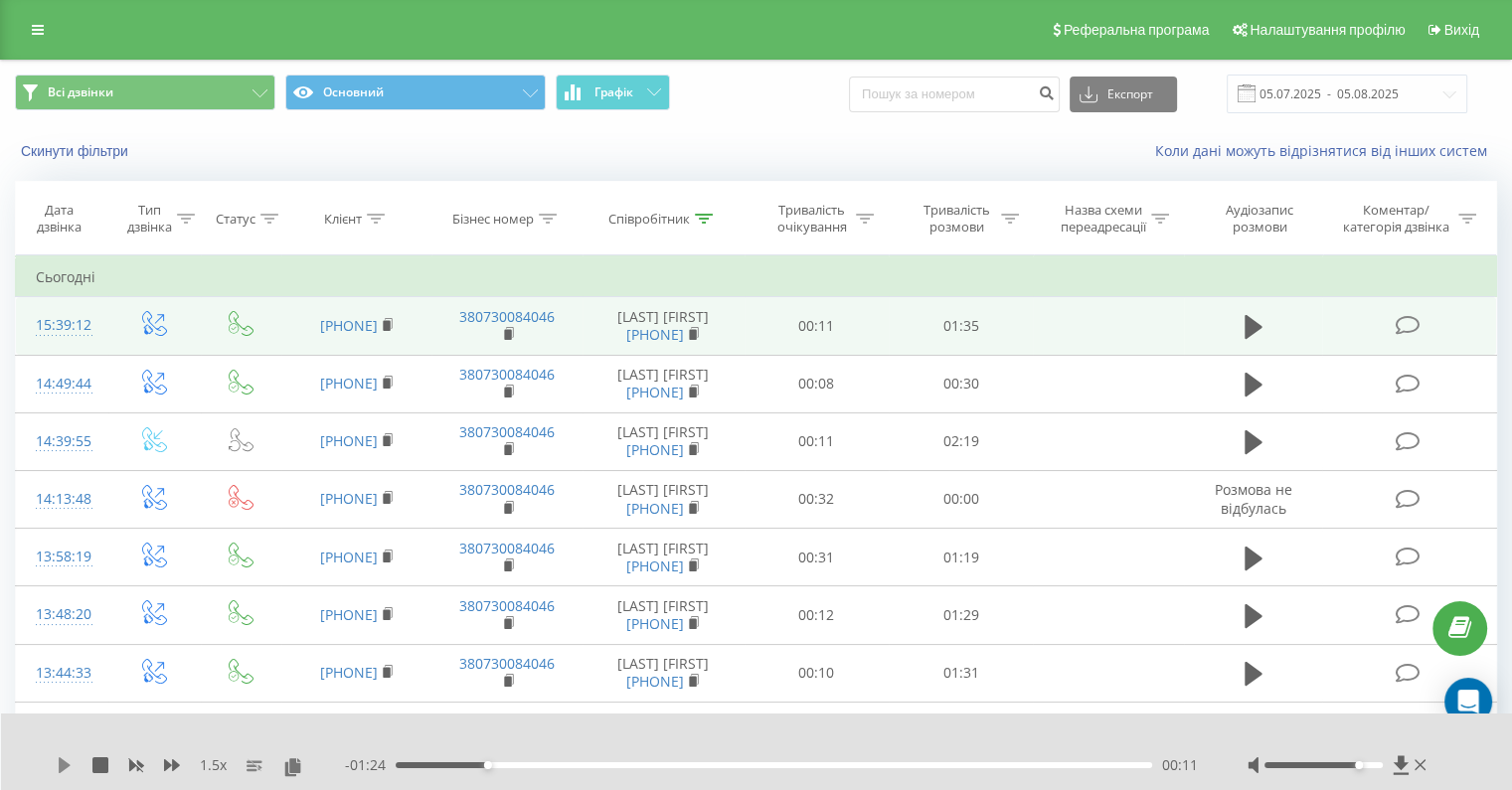 click 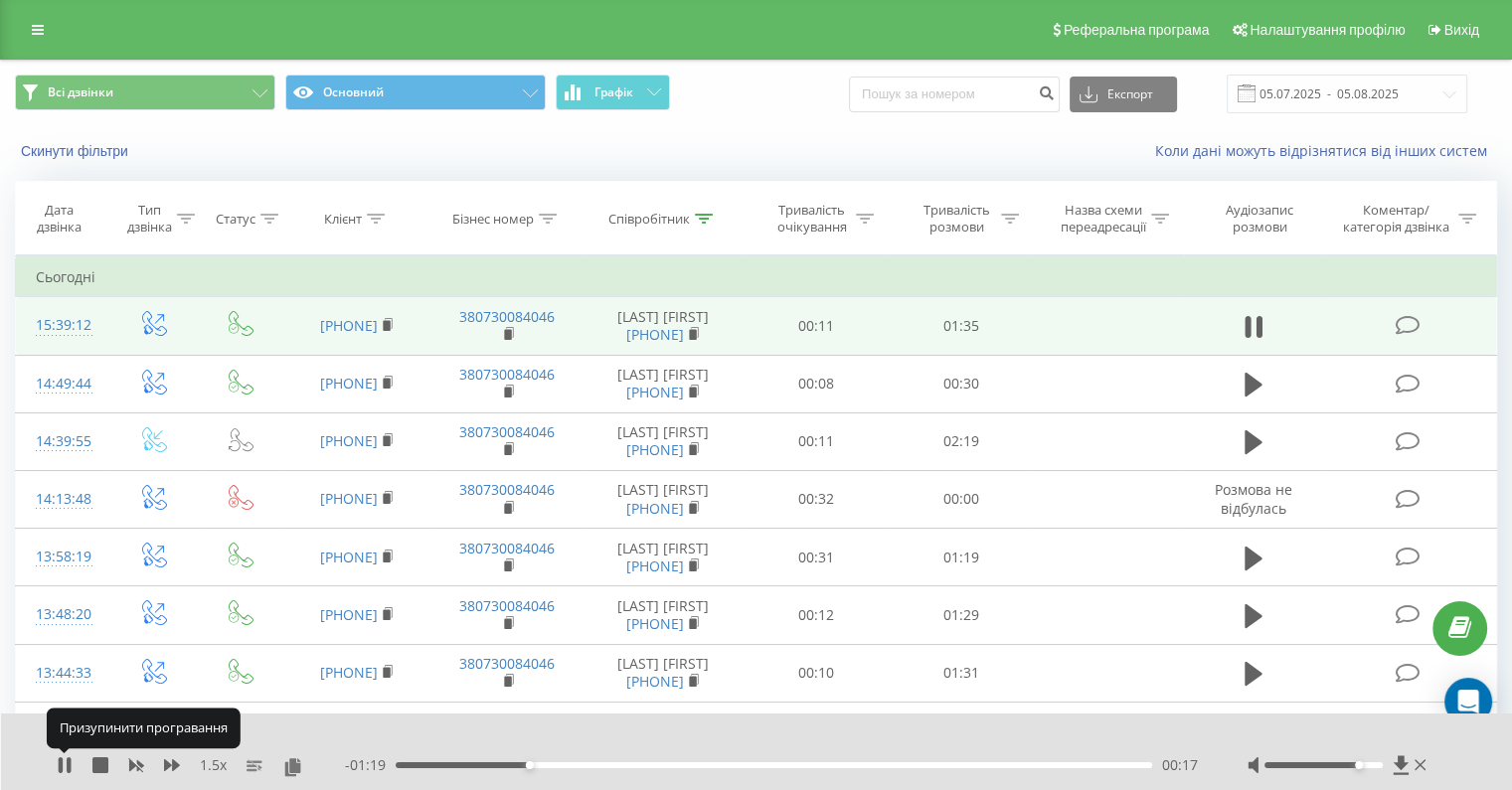click 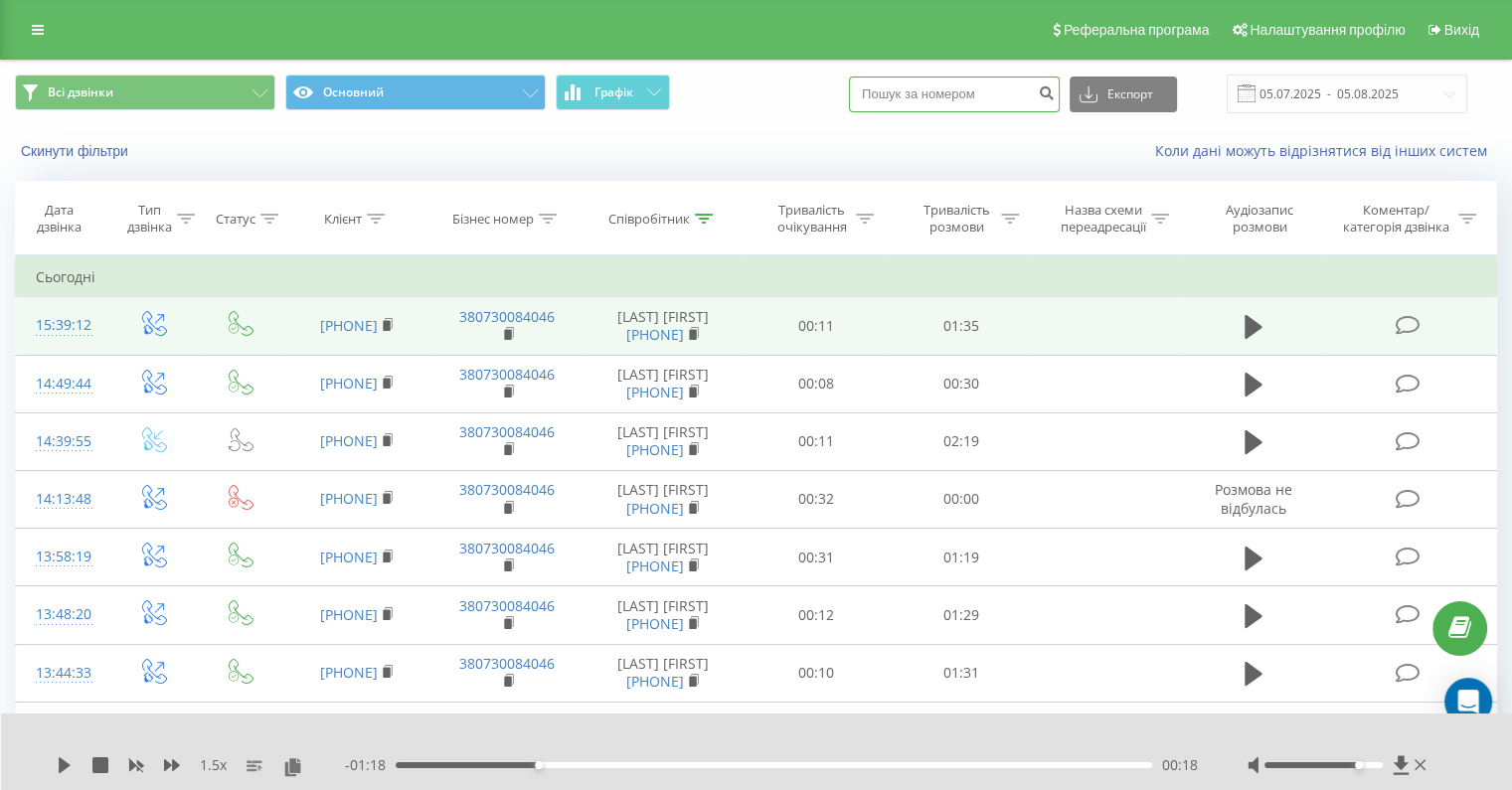 click at bounding box center [954, 94] 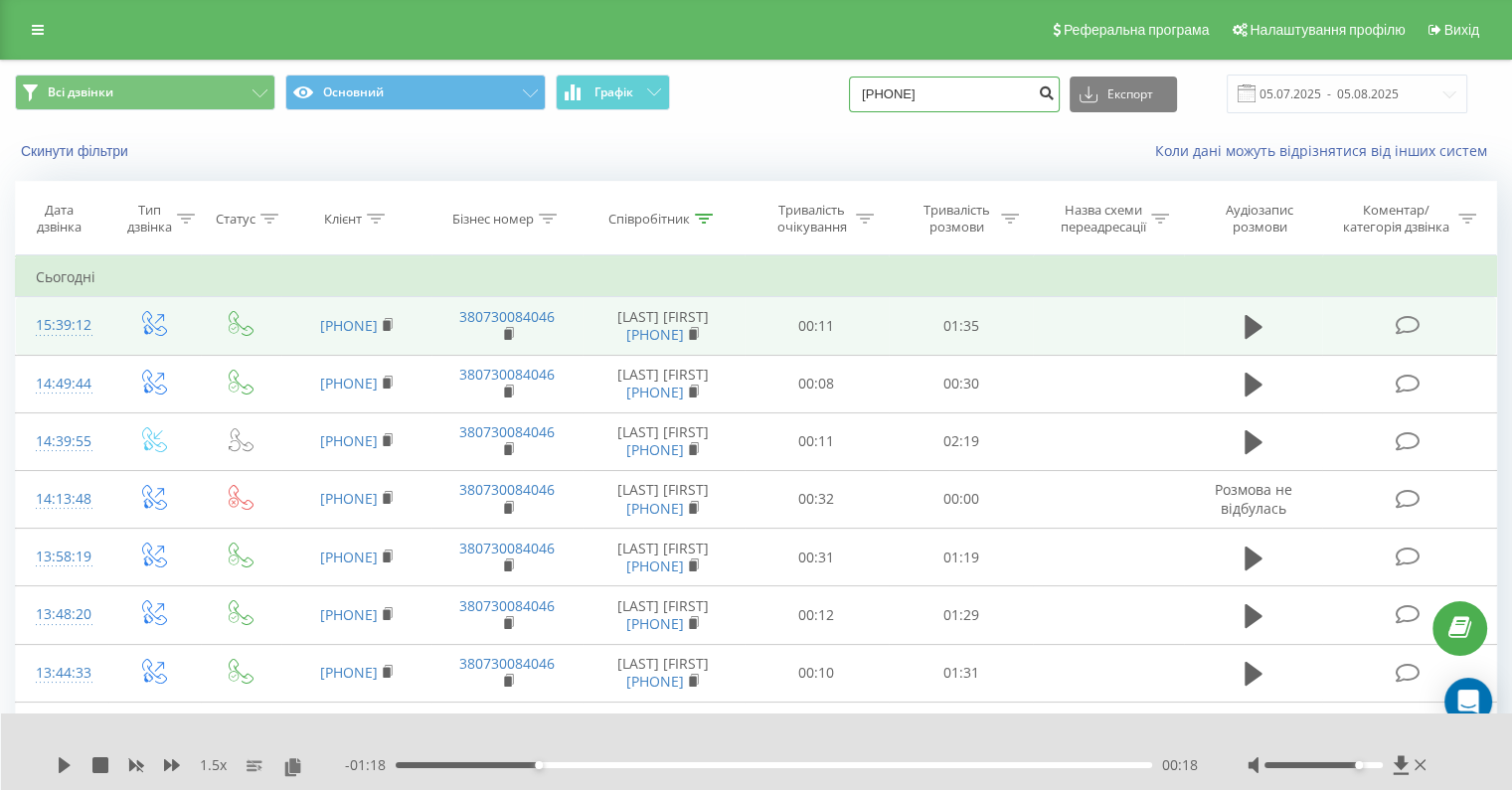 type on "380663461900" 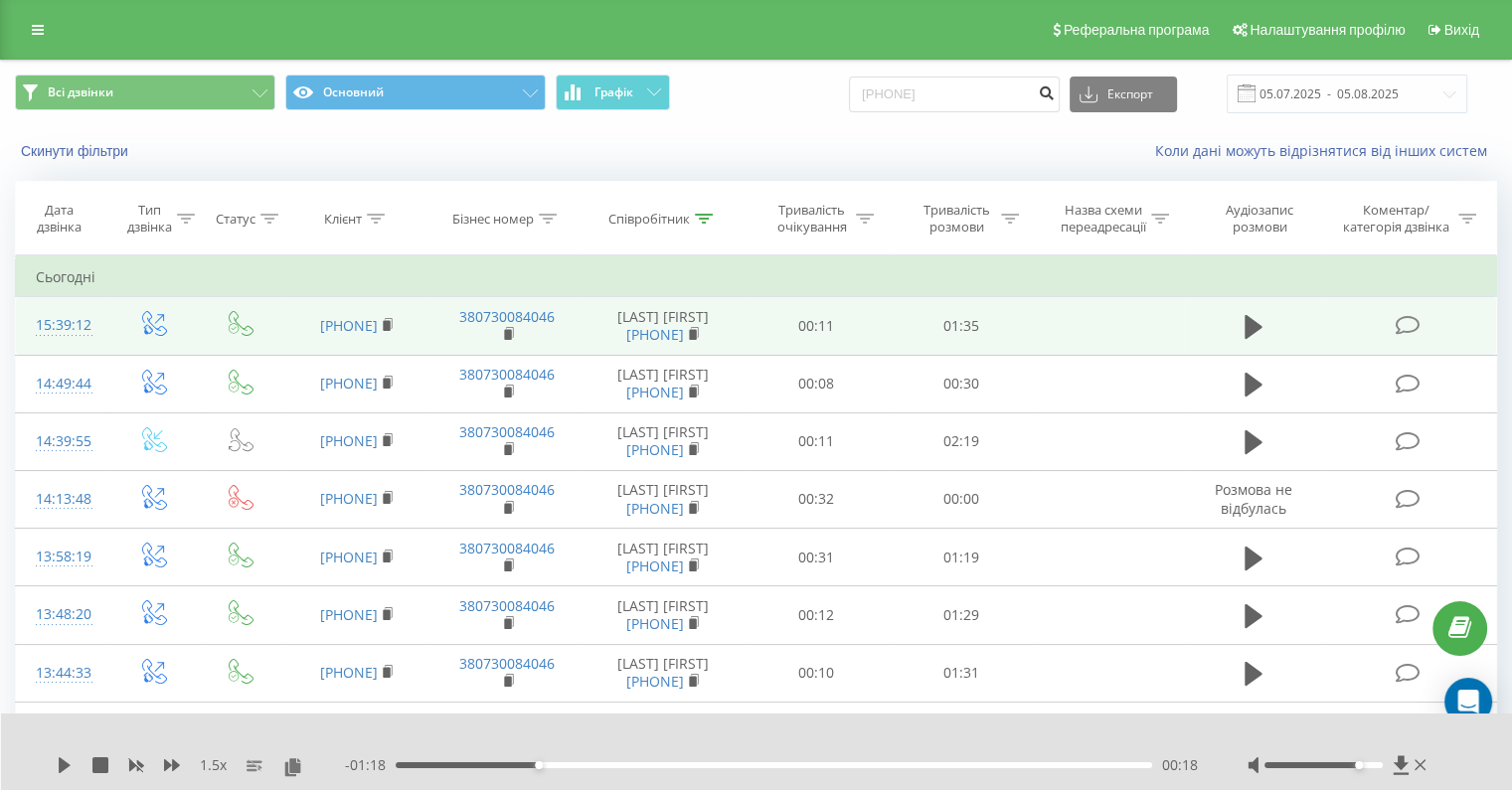 click at bounding box center [1046, 90] 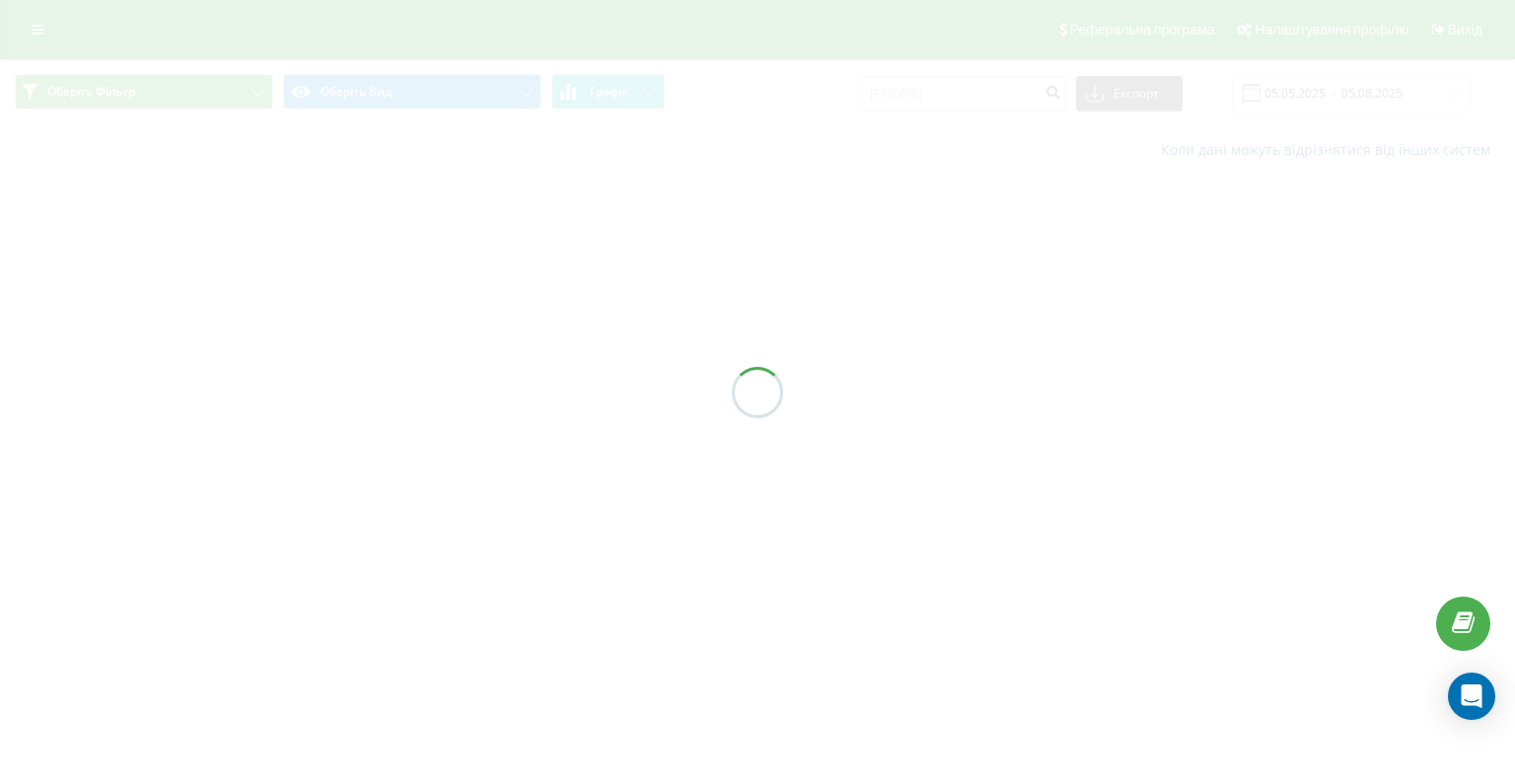 scroll, scrollTop: 0, scrollLeft: 0, axis: both 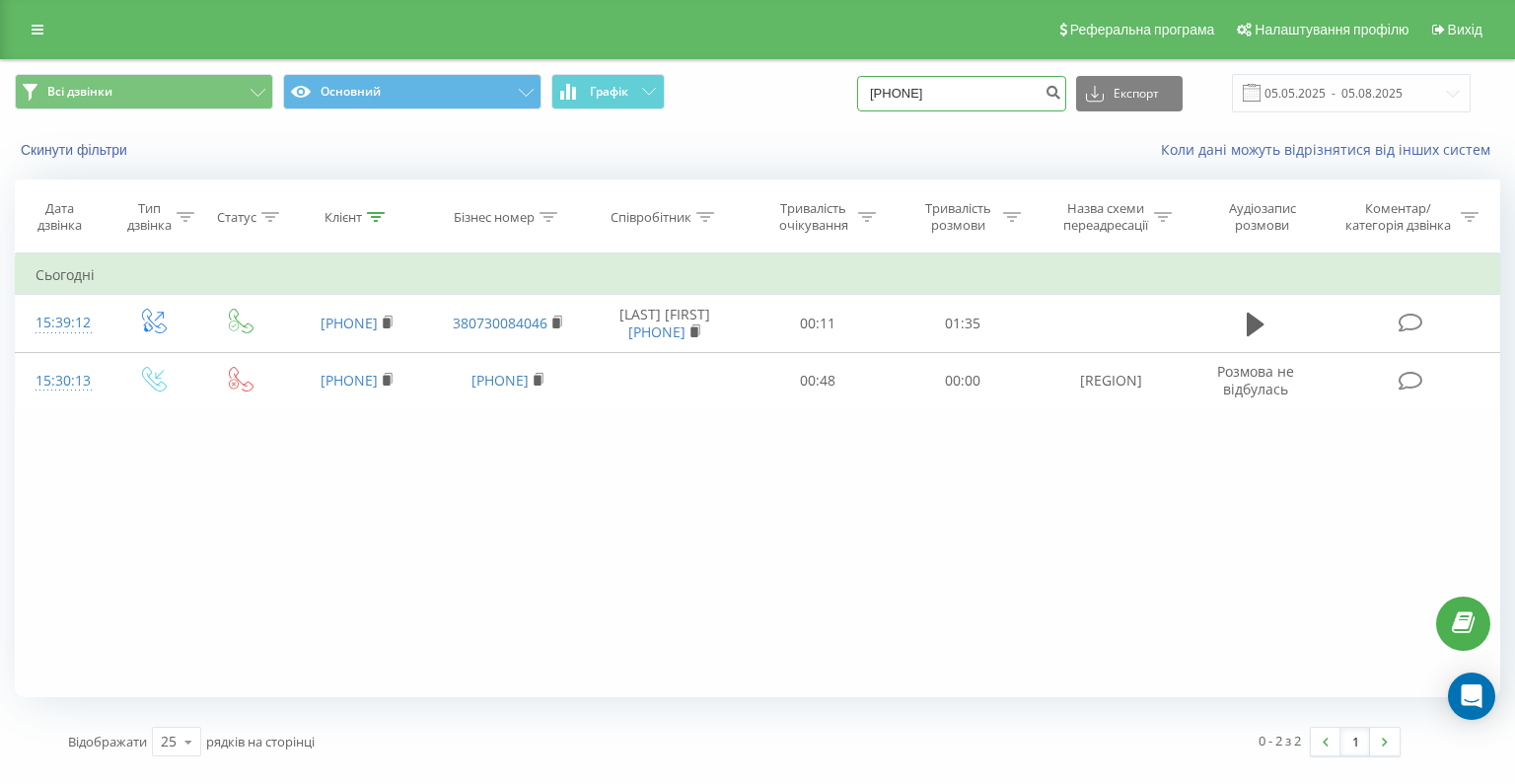 drag, startPoint x: 1042, startPoint y: 96, endPoint x: 867, endPoint y: 106, distance: 175.28548 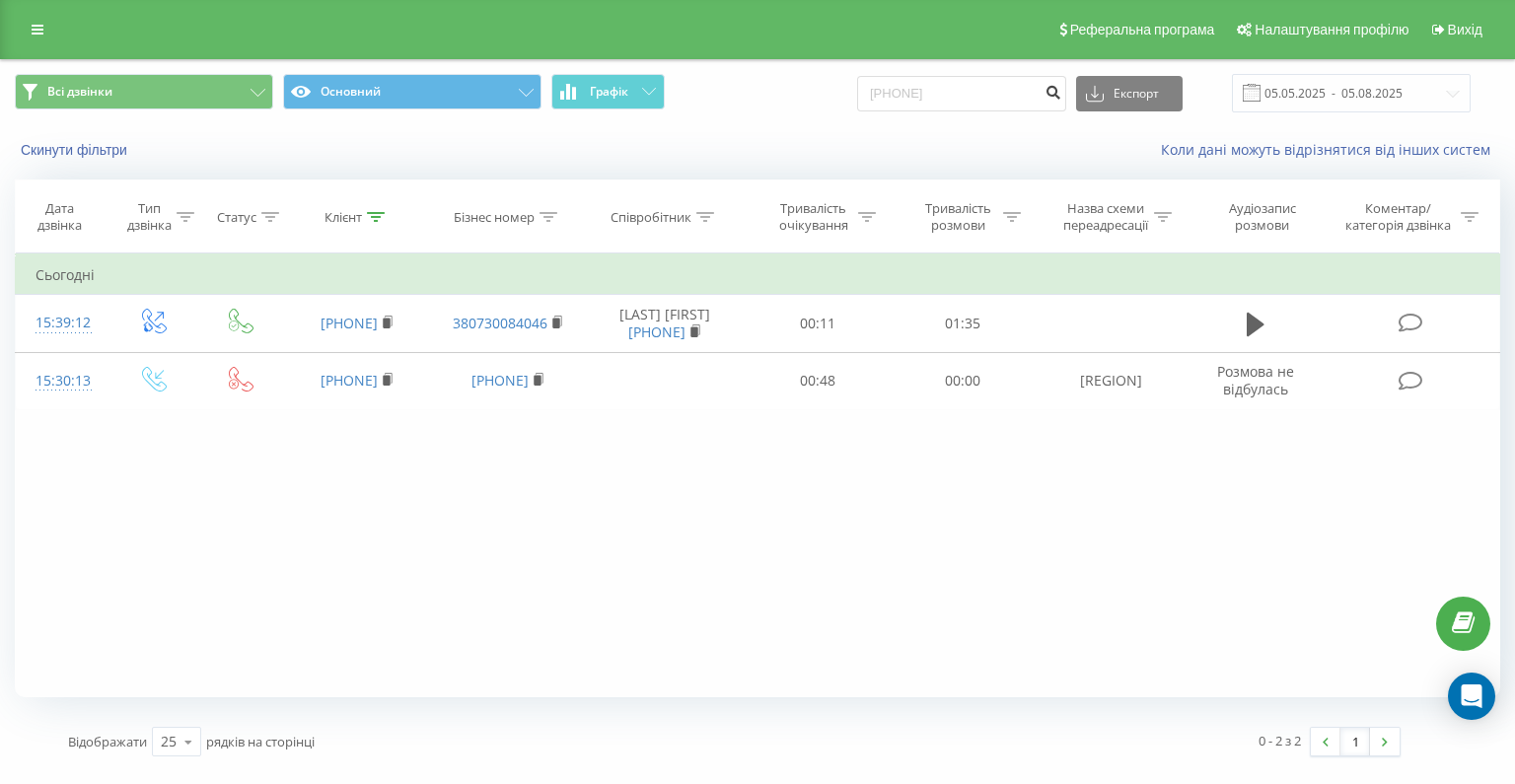 click at bounding box center (1052, 90) 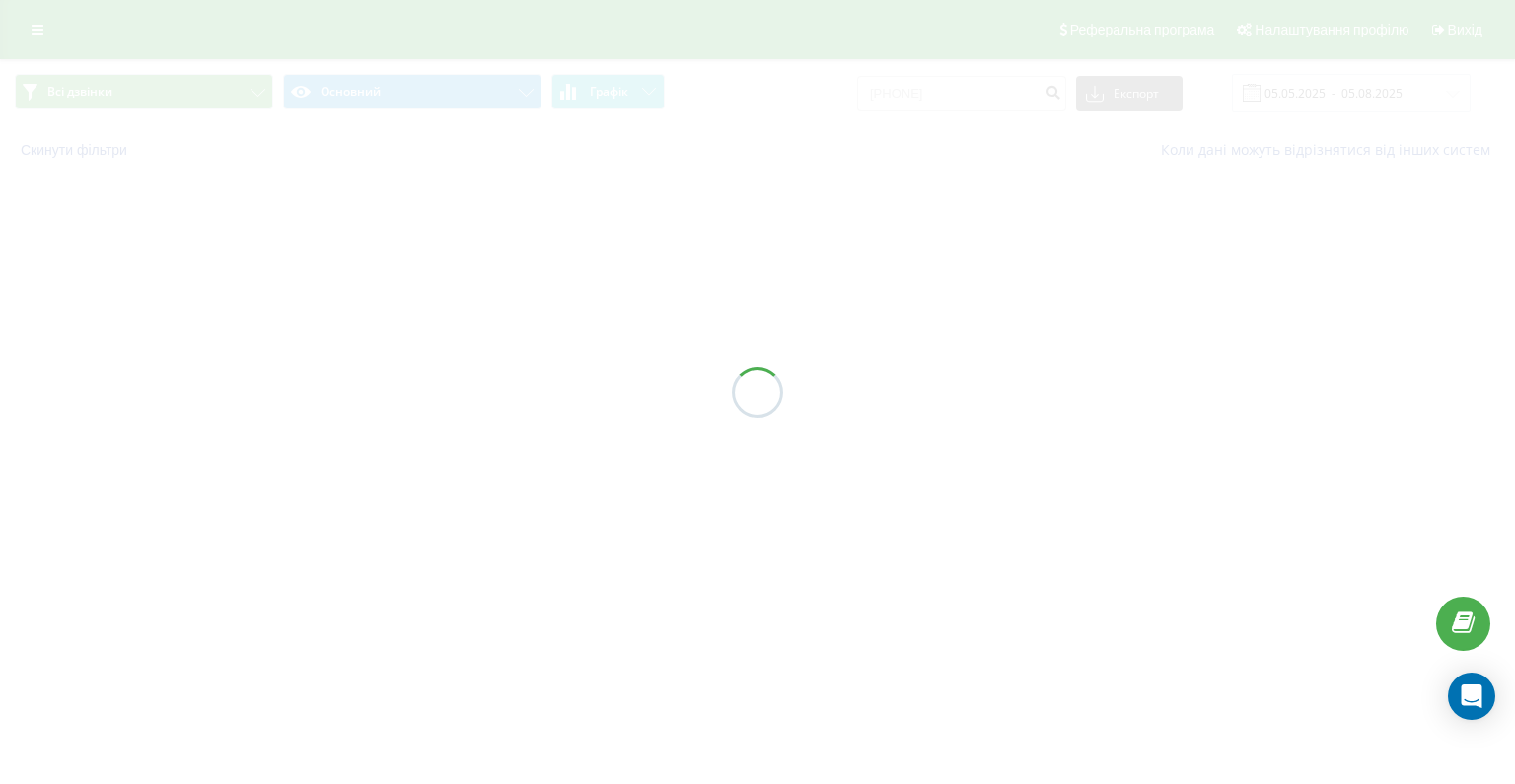 scroll, scrollTop: 0, scrollLeft: 0, axis: both 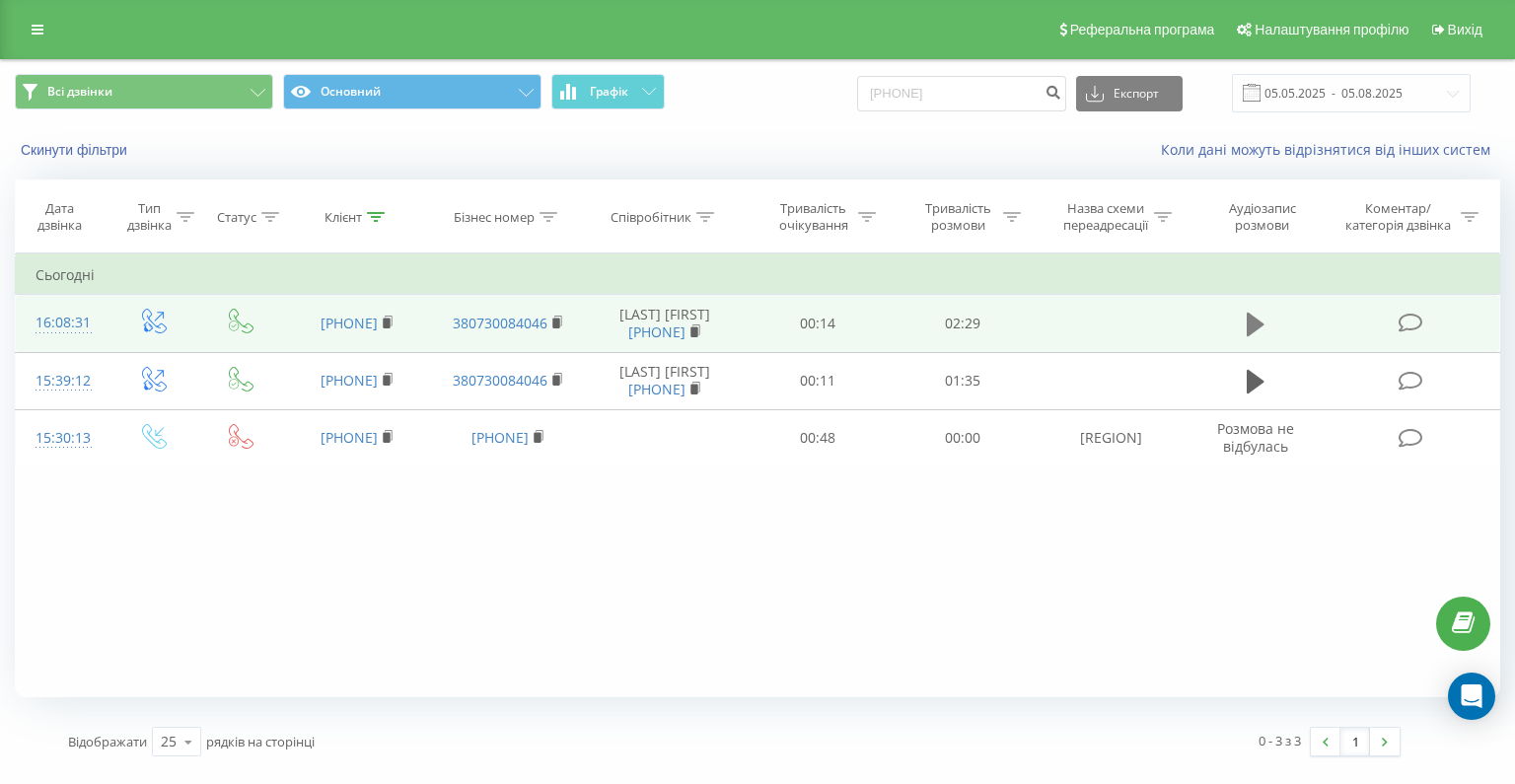 click 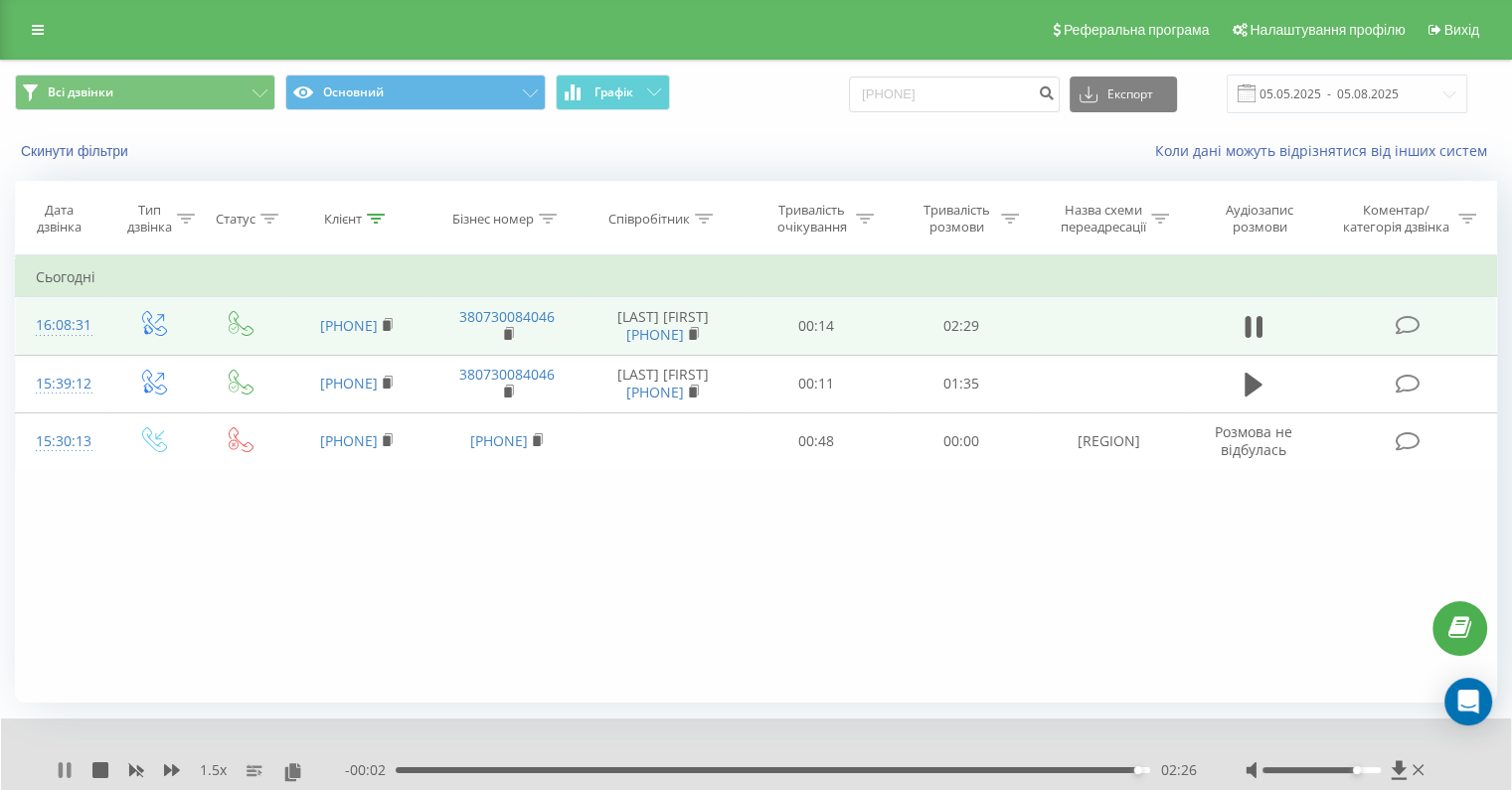 click 